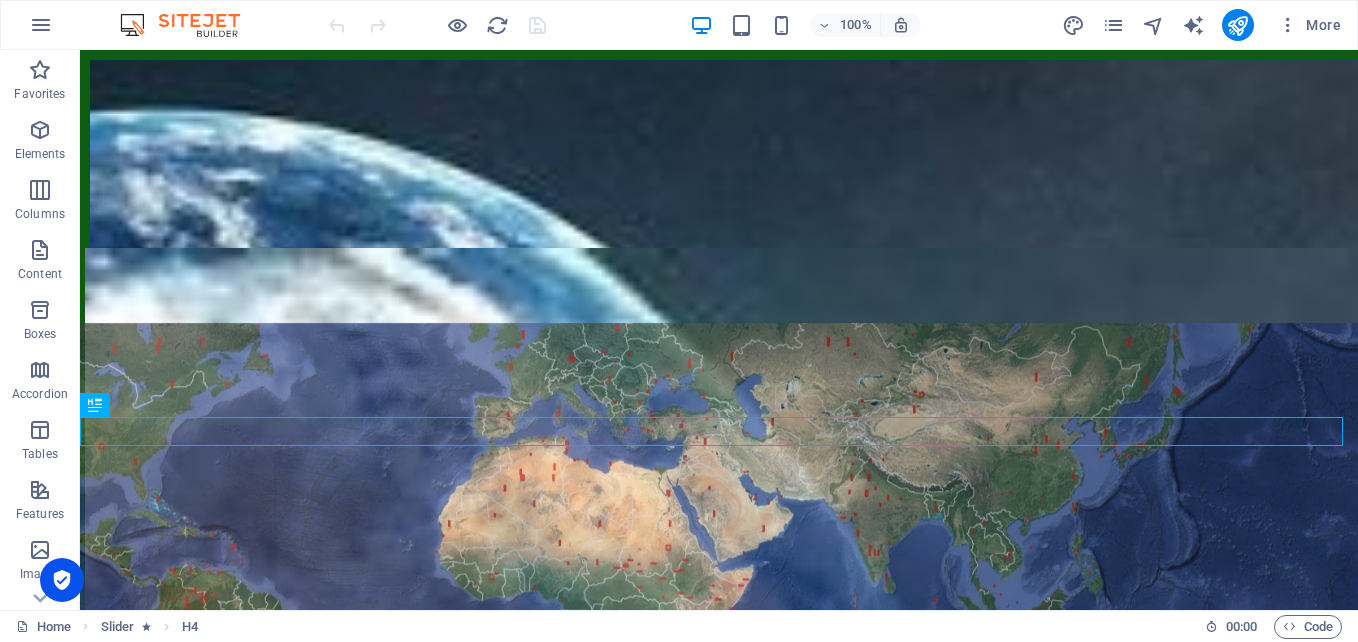 scroll, scrollTop: 580, scrollLeft: 0, axis: vertical 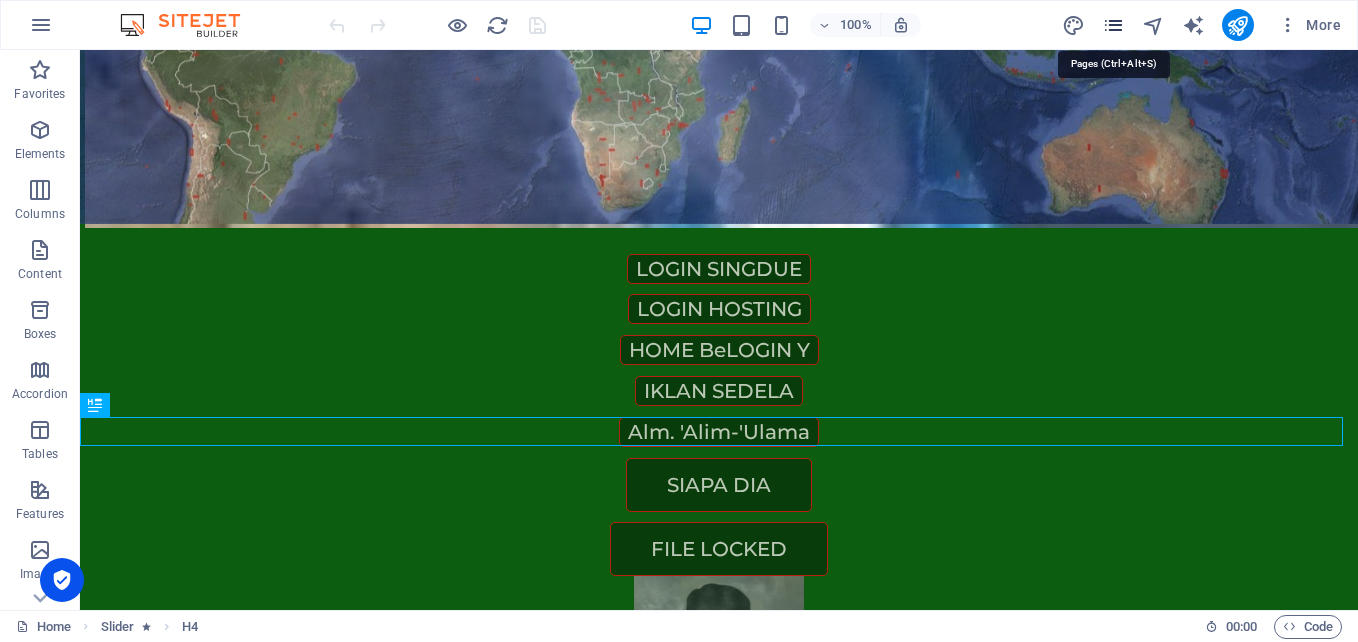 click at bounding box center [1113, 25] 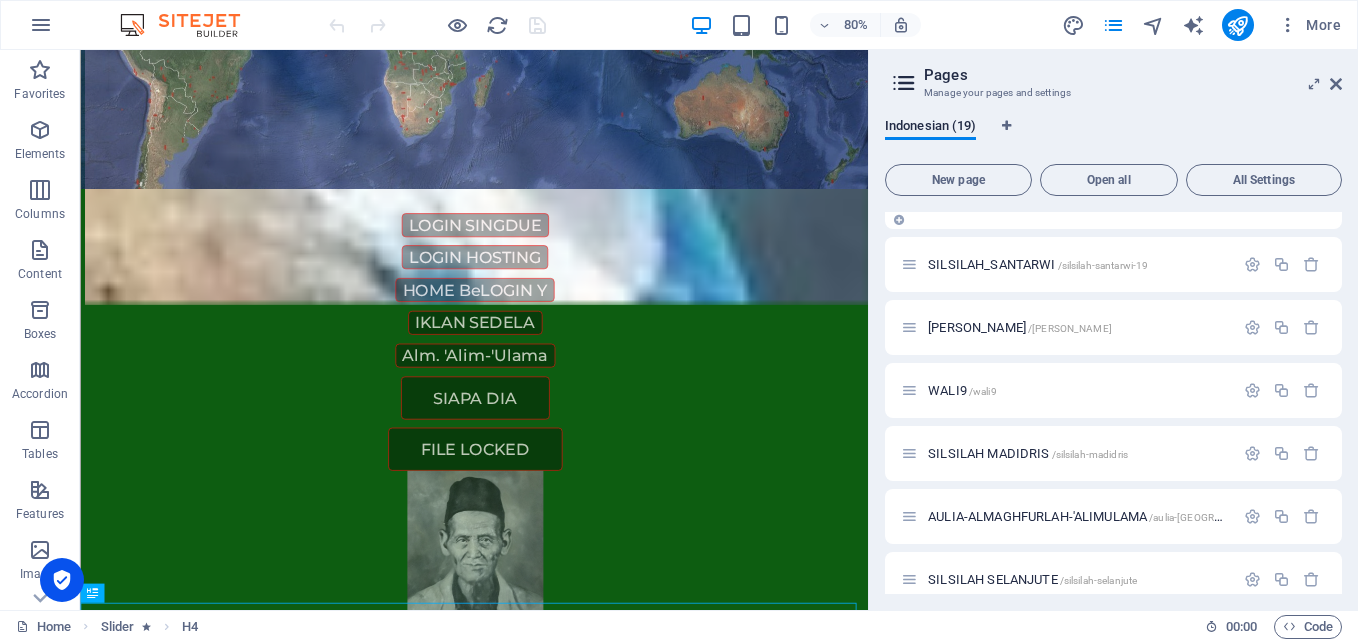 scroll, scrollTop: 500, scrollLeft: 0, axis: vertical 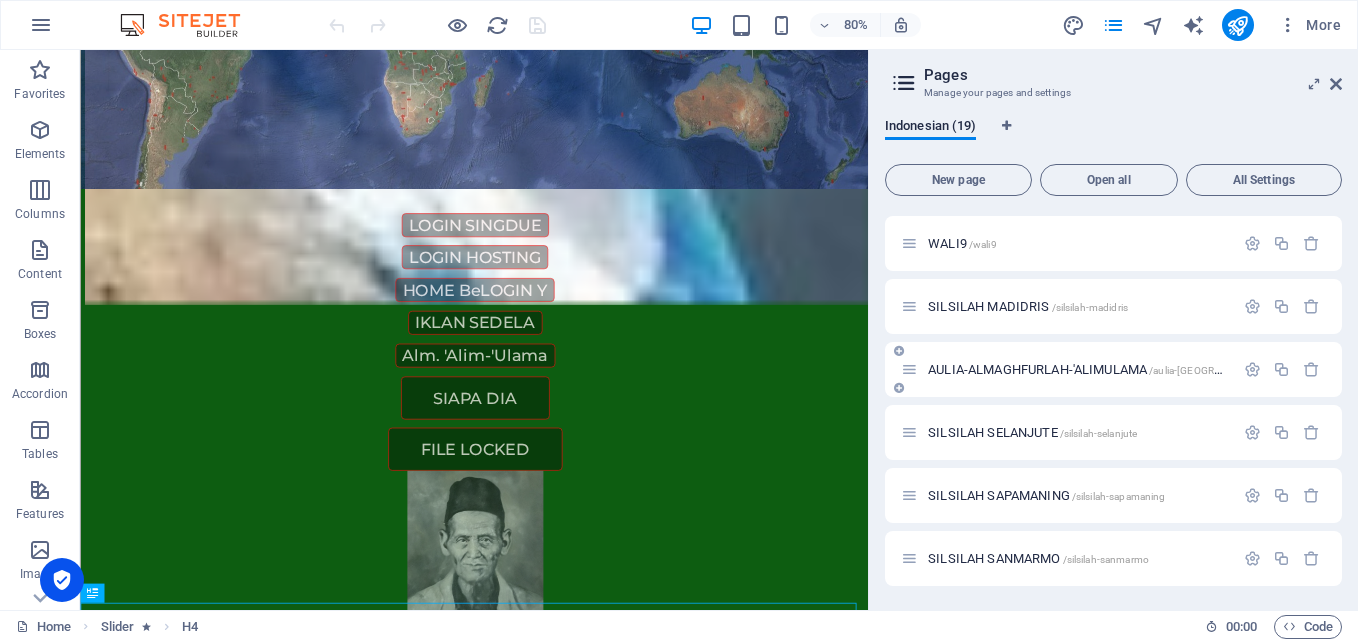 click on "AULIA-ALMAGHFURLAH-'ALIMULAMA /aulia-almaghfurlah-alimulama" at bounding box center (1156, 369) 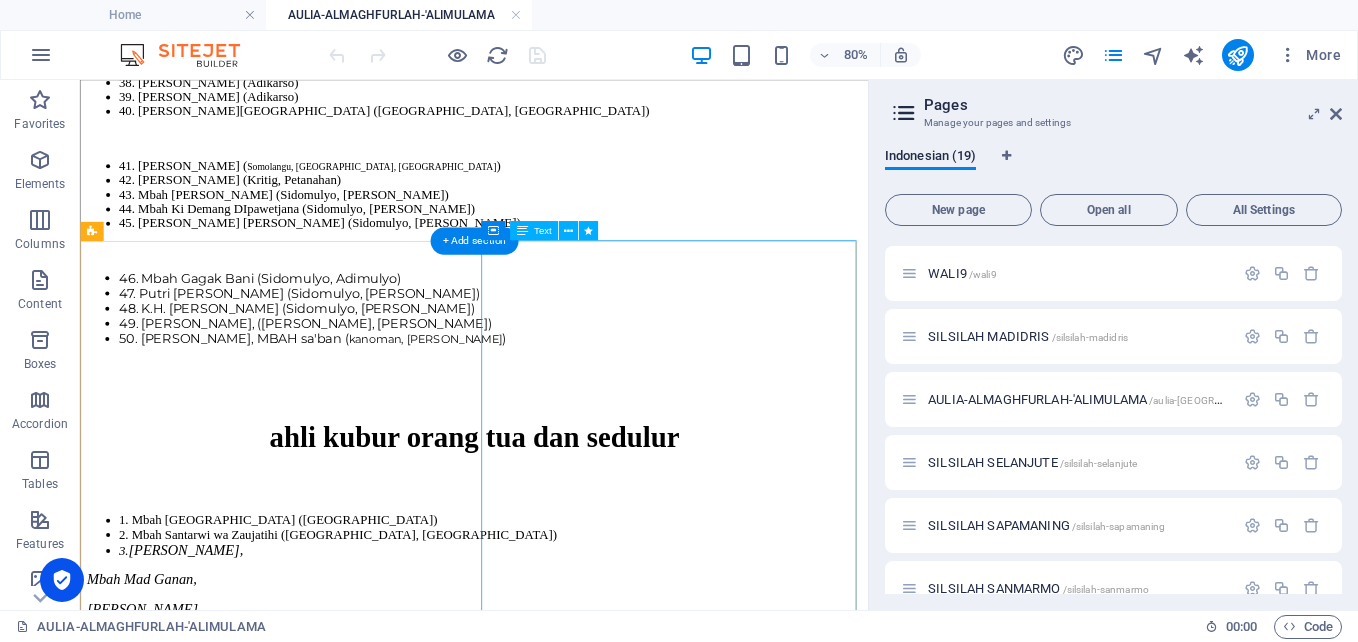 scroll, scrollTop: 1400, scrollLeft: 0, axis: vertical 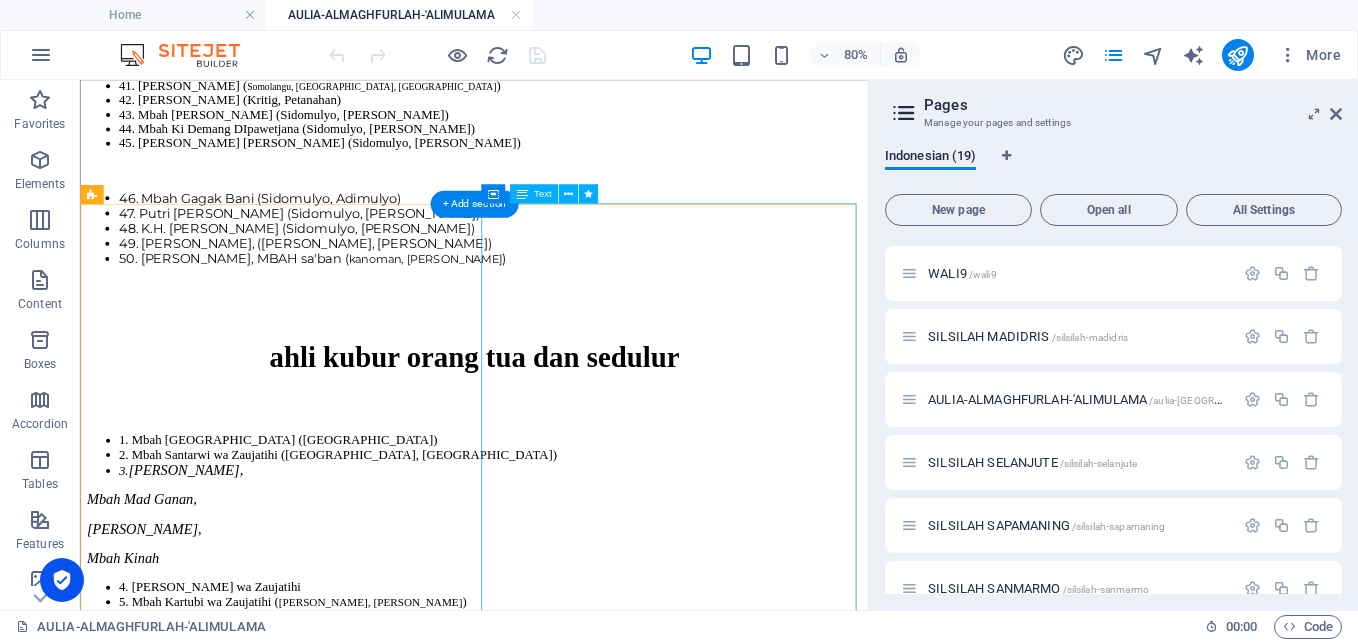 click on "1. Mbah Madidris wa Zaujatihi (Sidomulyo, Pagutan)    2. Mbah Sutinem (Karanggayam)    3. Mbah Madrokin,         Mbah Waginah,        Mbah Salem,       Mbah Madrosyid,       Mbah Muhsin      5. Lik Amrih Wening, Ananda Jumiyati    6. Mbah Ali Kusen (Wajasari)    7. Mbah Slamet Hadi Prayitno  wa Zaujatihi  ( Sidomulyo Pagutan )    8. Mbah Sakiyah, Mbah Tukul, Mbah Surip, (Wajasari)     9. Mbah Kasmirah (Sruweng)    10. Mbah Sanmarmo wa Zaujatihi (Sruweng)      11. Mbah Sanwikrama wa Zaujatihi (Sruweng)    JAMA' AHLI KUBUR :    1. Ahli Kubur Ds. Kanoman Sugihwaras    2. Ahli Kubur Ds. Sidomulyo Pagutan    3. Ahli Kubur Ds. Wajasari    4. Ahli Kubur Watubarut Ds. Petesewu Sruweng    5. Ahli Kubur Rawamenjangan Ds. Sruweng    6. Ahli Kubur Kepudang Ds. Sruweng    7. Ahli Kubur RSS Desa Jatimulyo Alian" at bounding box center [572, 1612] 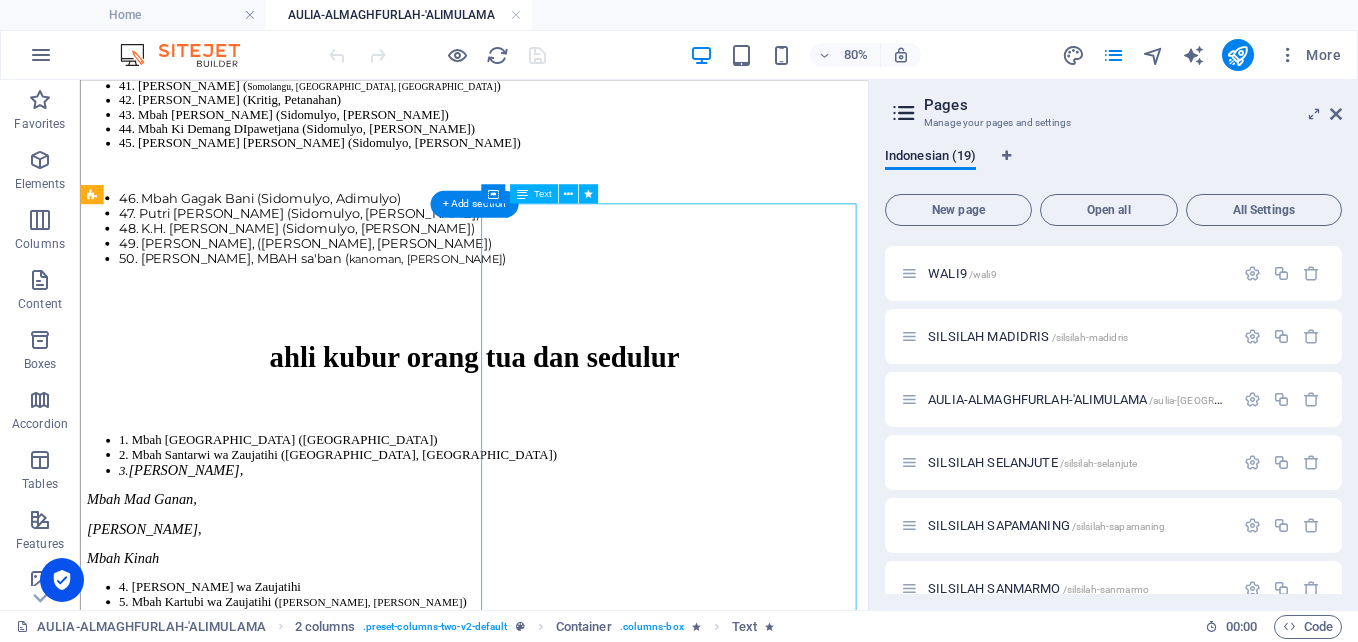 click on "1. Mbah Madidris wa Zaujatihi (Sidomulyo, Pagutan)    2. Mbah Sutinem (Karanggayam)    3. Mbah Madrokin,         Mbah Waginah,        Mbah Salem,       Mbah Madrosyid,       Mbah Muhsin      5. Lik Amrih Wening, Ananda Jumiyati    6. Mbah Ali Kusen (Wajasari)    7. Mbah Slamet Hadi Prayitno  wa Zaujatihi  ( Sidomulyo Pagutan )    8. Mbah Sakiyah, Mbah Tukul, Mbah Surip, (Wajasari)     9. Mbah Kasmirah (Sruweng)    10. Mbah Sanmarmo wa Zaujatihi (Sruweng)      11. Mbah Sanwikrama wa Zaujatihi (Sruweng)    JAMA' AHLI KUBUR :    1. Ahli Kubur Ds. Kanoman Sugihwaras    2. Ahli Kubur Ds. Sidomulyo Pagutan    3. Ahli Kubur Ds. Wajasari    4. Ahli Kubur Watubarut Ds. Petesewu Sruweng    5. Ahli Kubur Rawamenjangan Ds. Sruweng    6. Ahli Kubur Kepudang Ds. Sruweng    7. Ahli Kubur RSS Desa Jatimulyo Alian" at bounding box center (572, 1612) 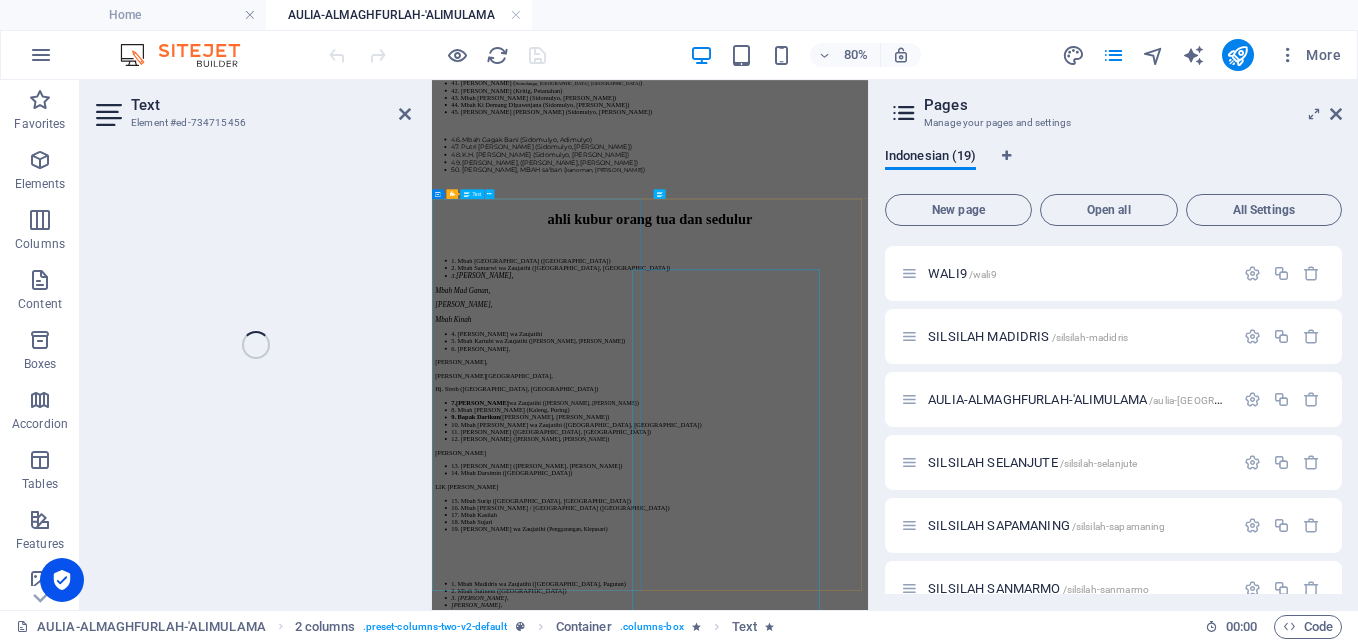 scroll, scrollTop: 1081, scrollLeft: 0, axis: vertical 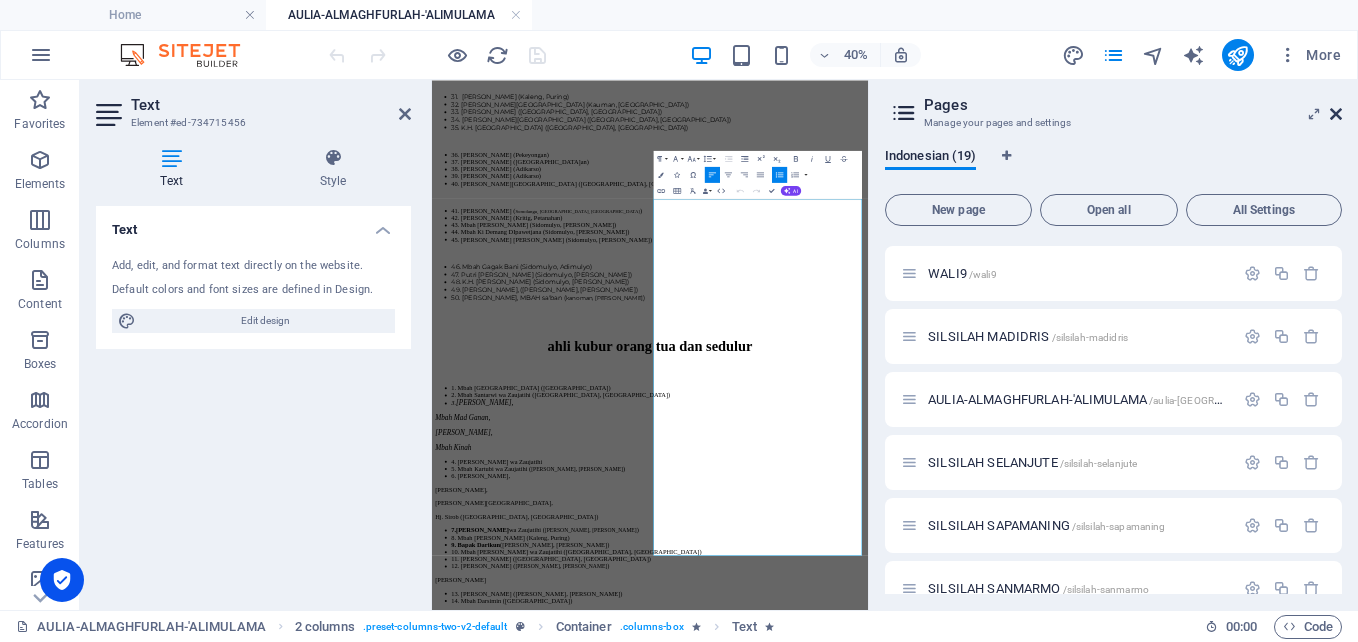 click at bounding box center (1336, 114) 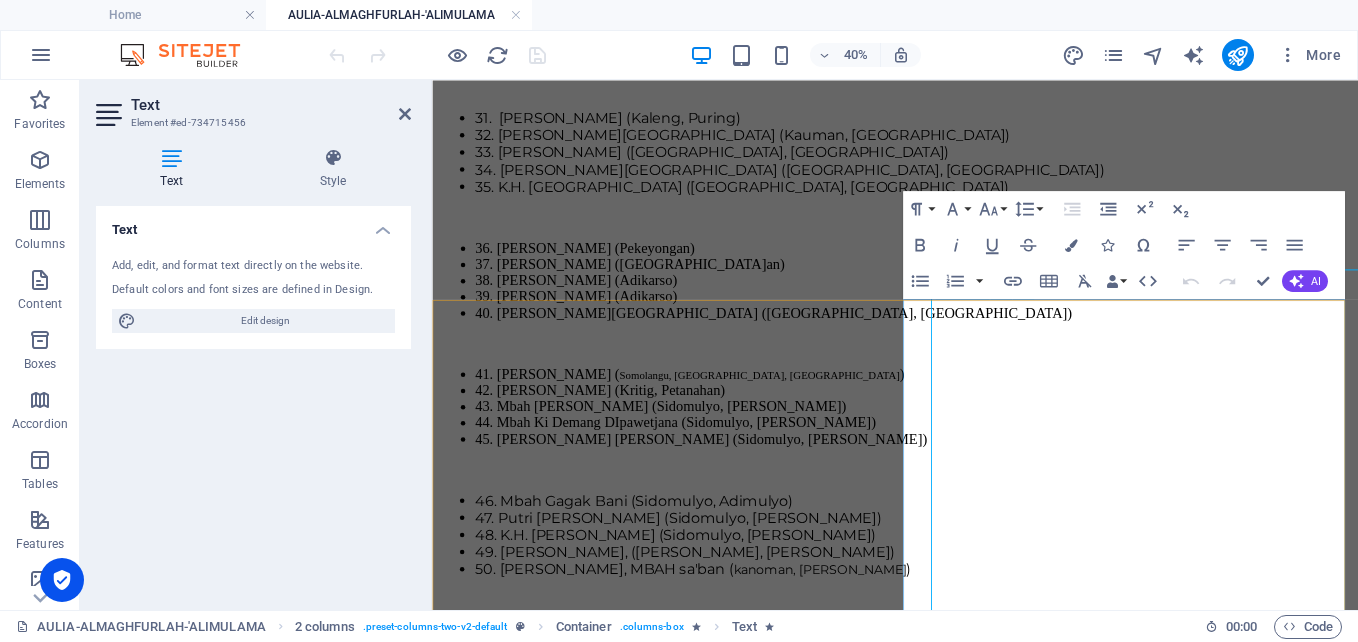 scroll, scrollTop: 1167, scrollLeft: 0, axis: vertical 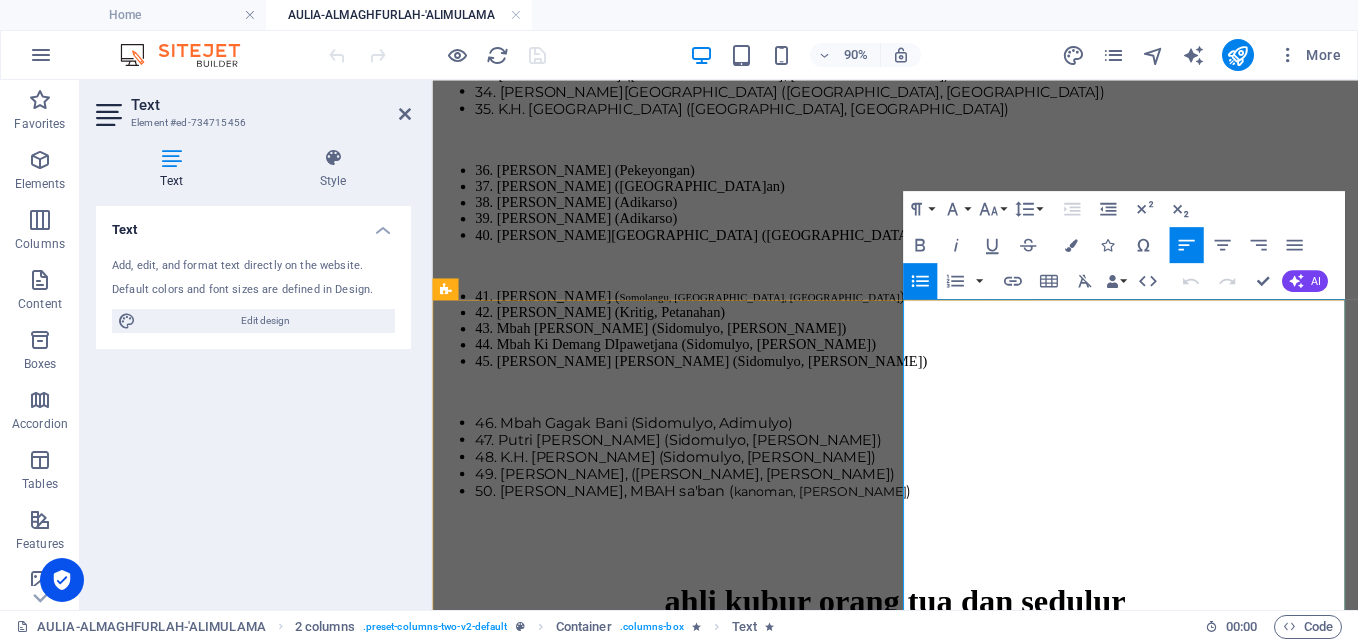 drag, startPoint x: 1290, startPoint y: 333, endPoint x: 1045, endPoint y: 377, distance: 248.91966 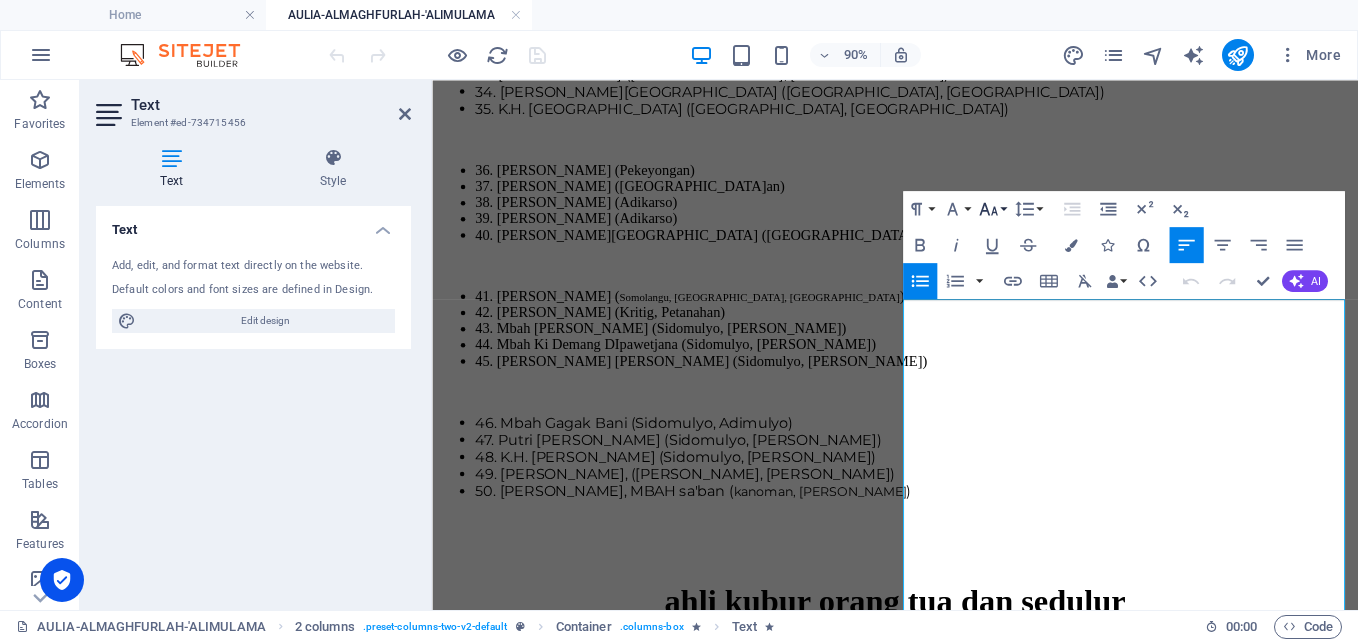 click on "Font Size" at bounding box center (992, 209) 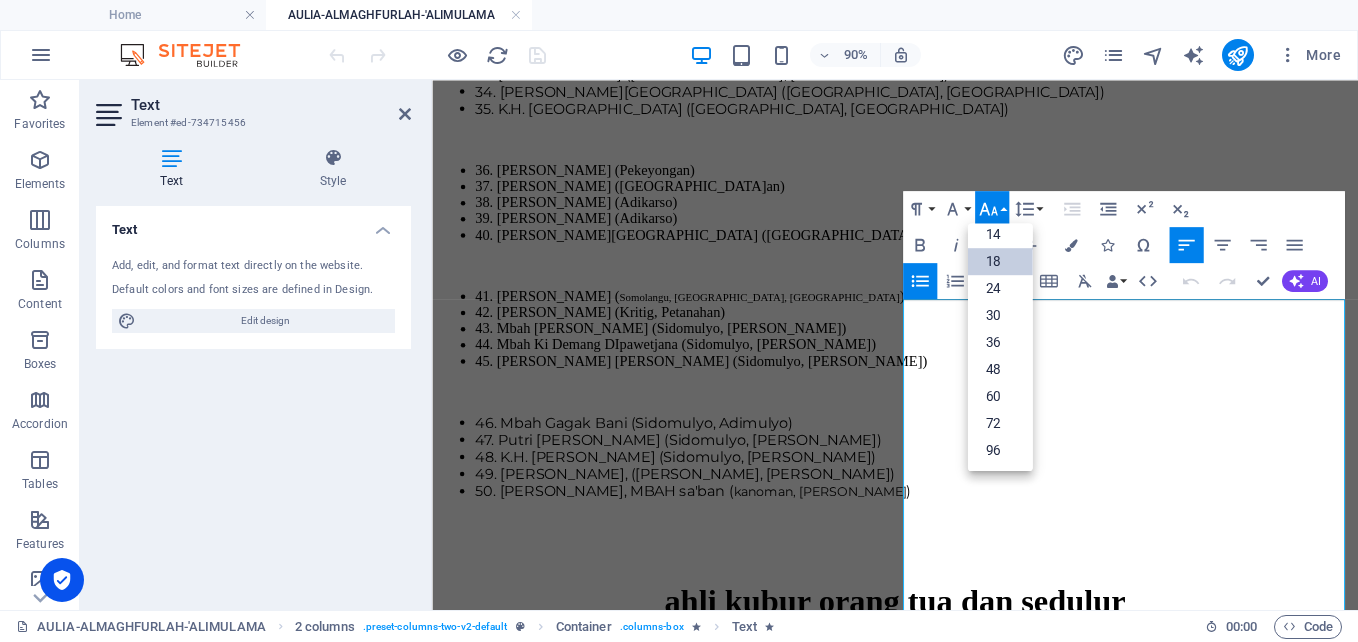 scroll, scrollTop: 161, scrollLeft: 0, axis: vertical 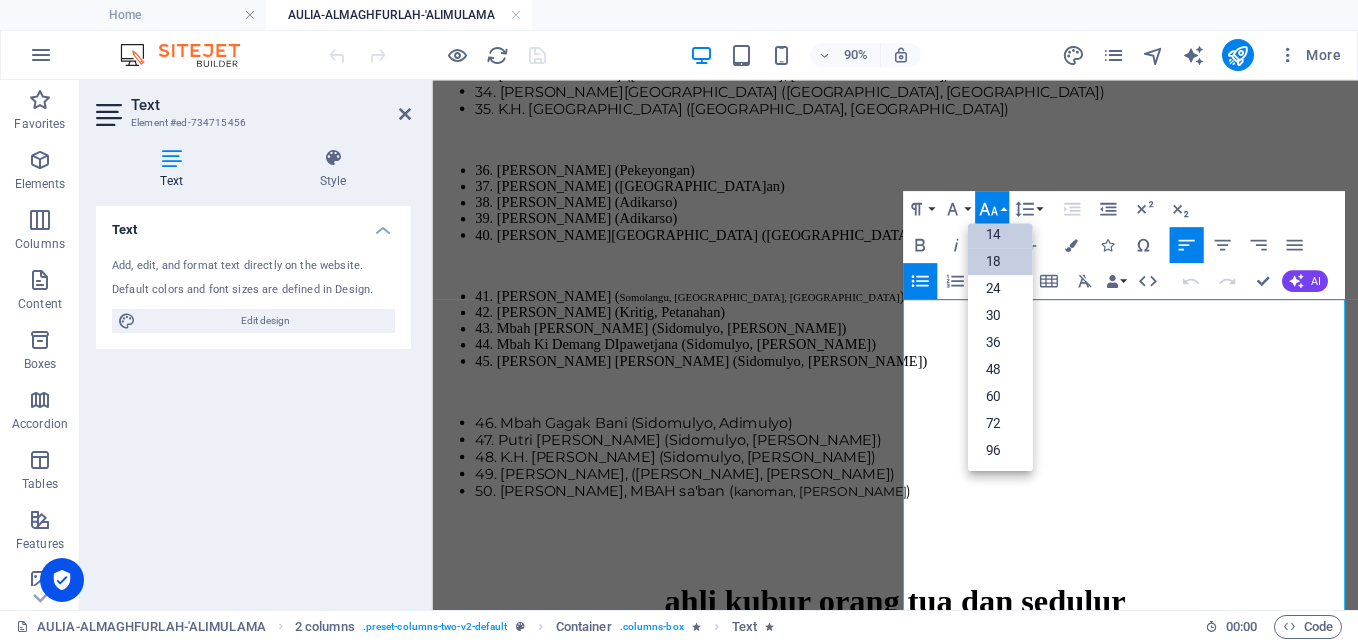 click on "14" at bounding box center (1000, 234) 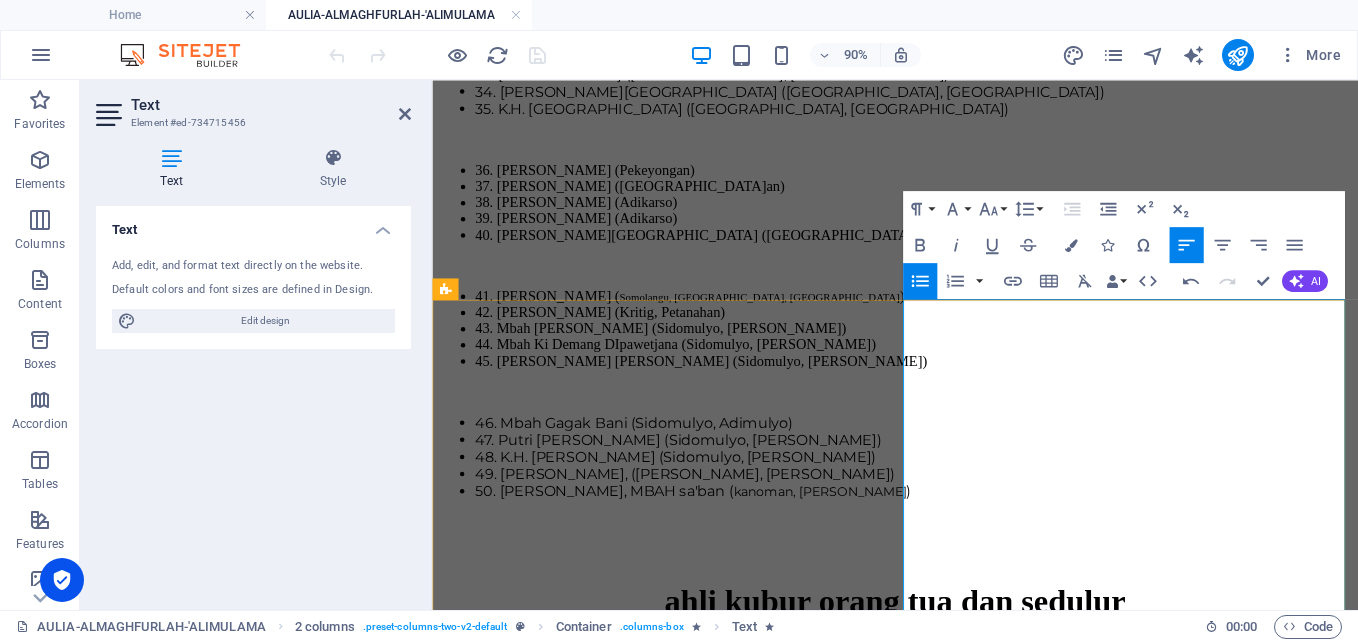 click on "3. Mbah Madrokin," at bounding box center (552, 1606) 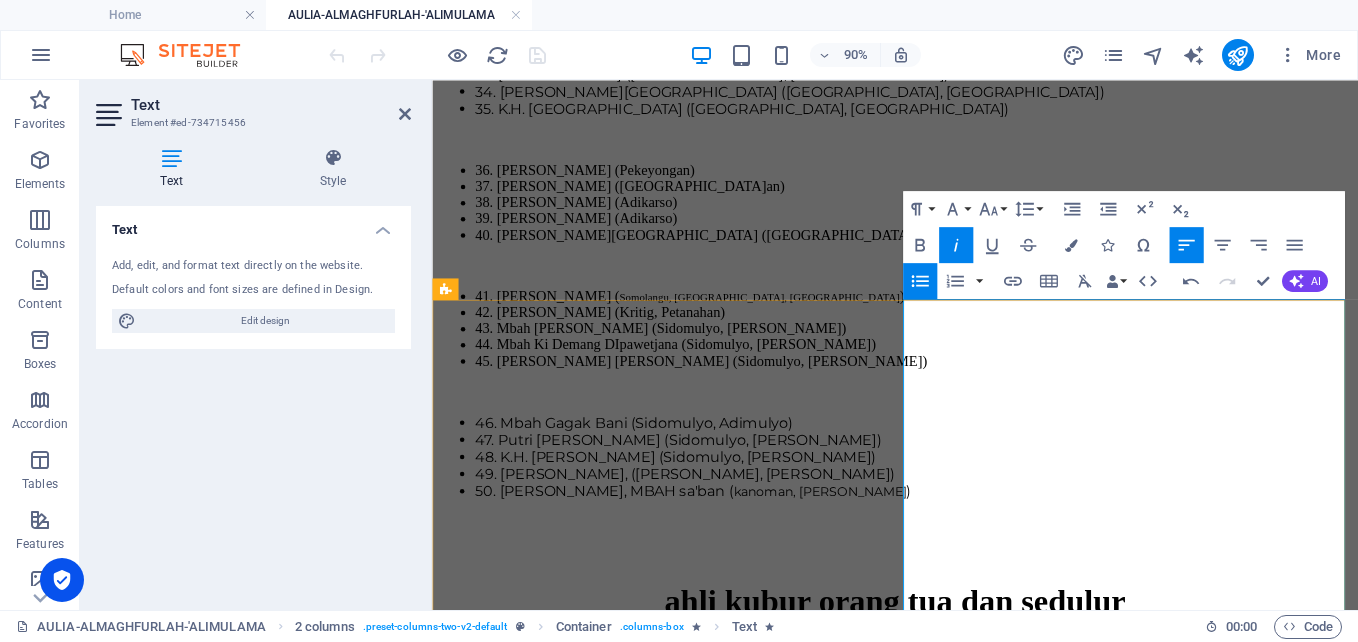 click on "Mbah Waginah," at bounding box center (544, 1624) 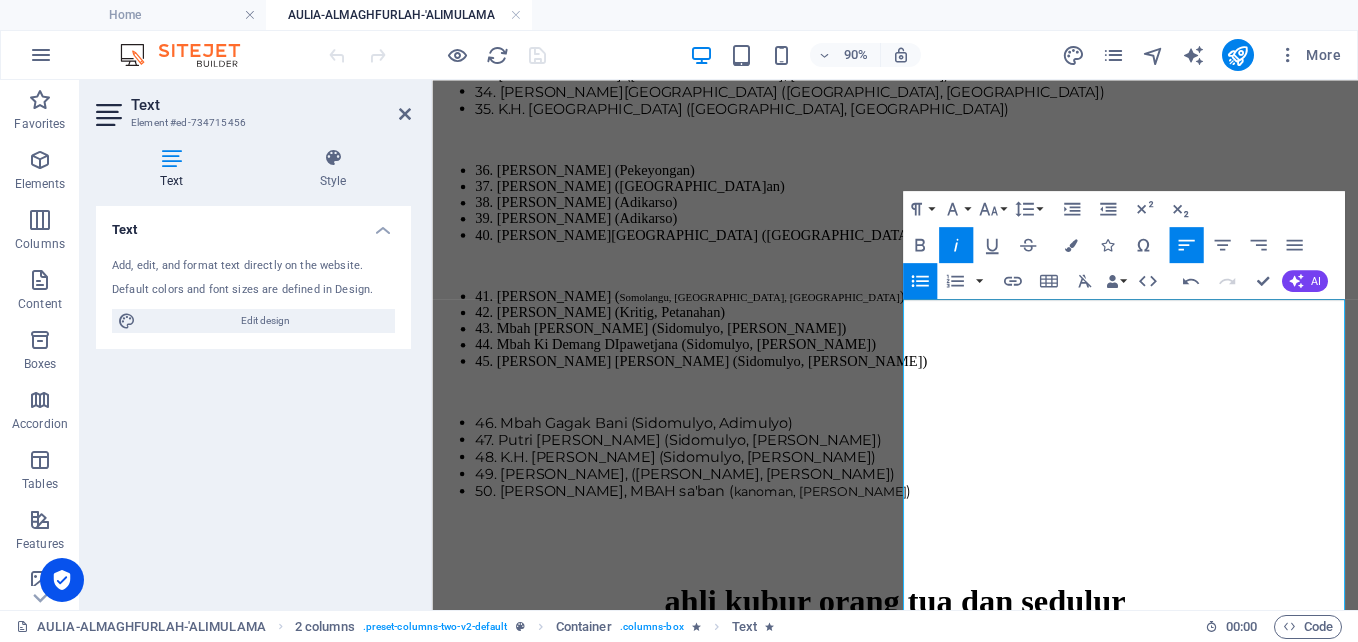click 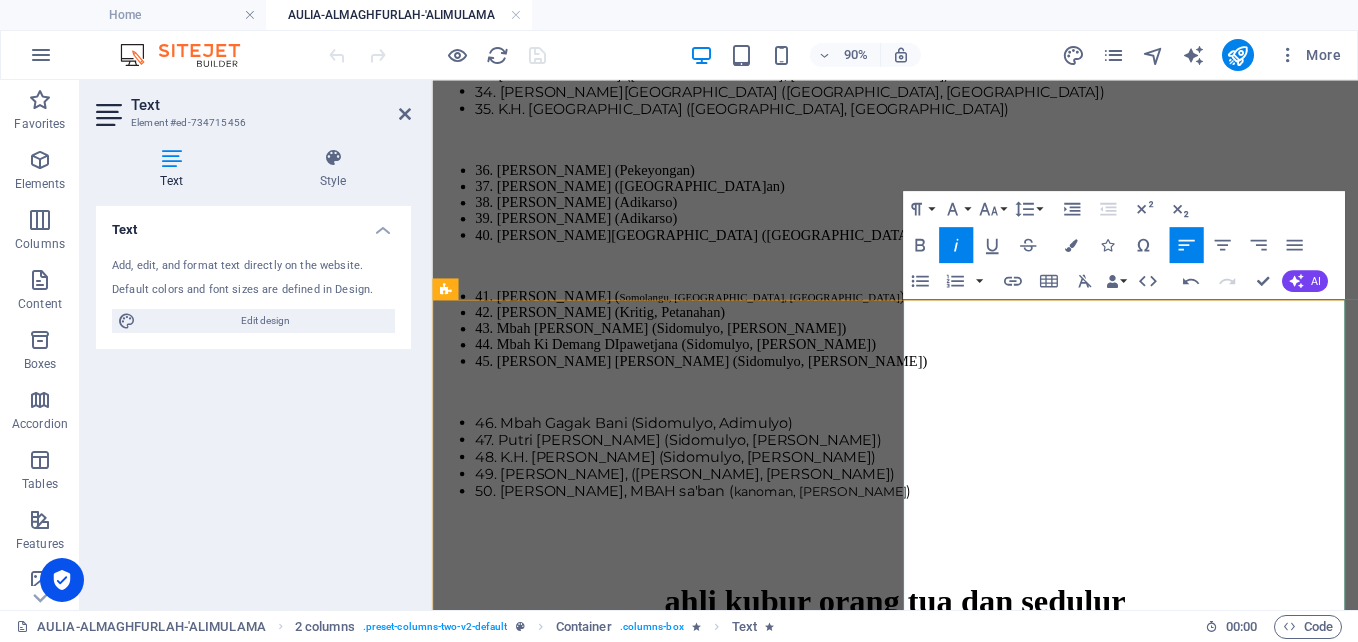 click on "Mbah Salem," at bounding box center (522, 1674) 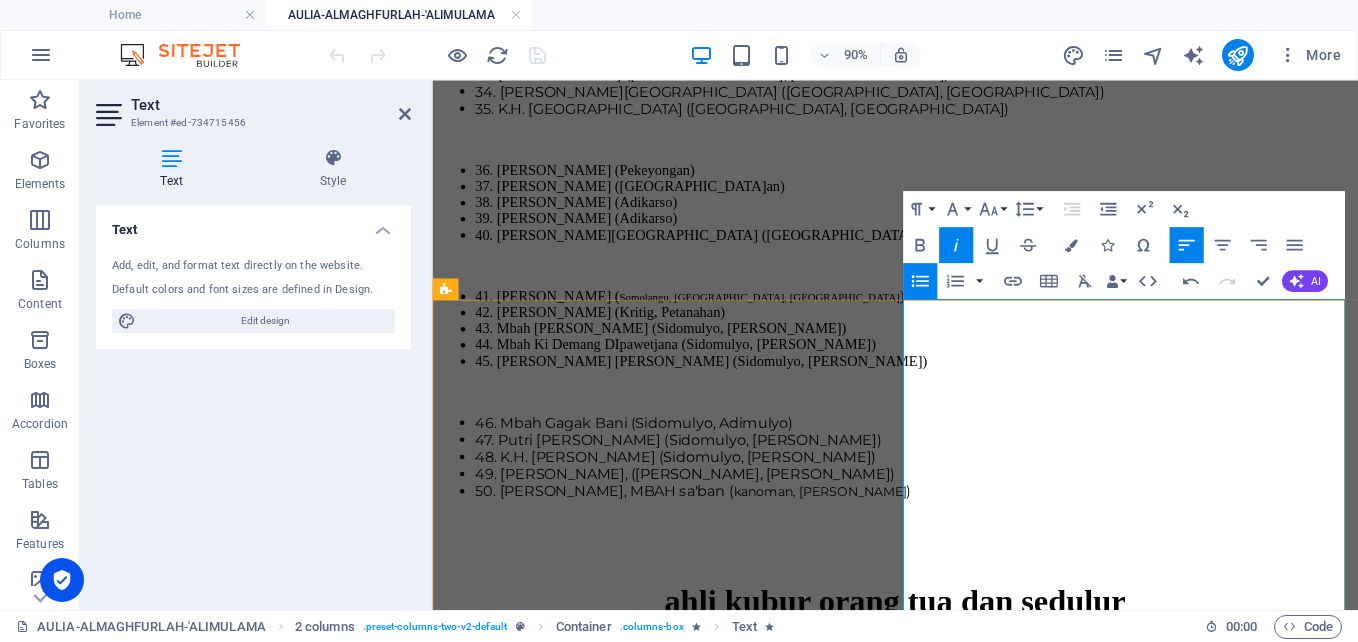 click on "Mbah Salem," at bounding box center (522, 1674) 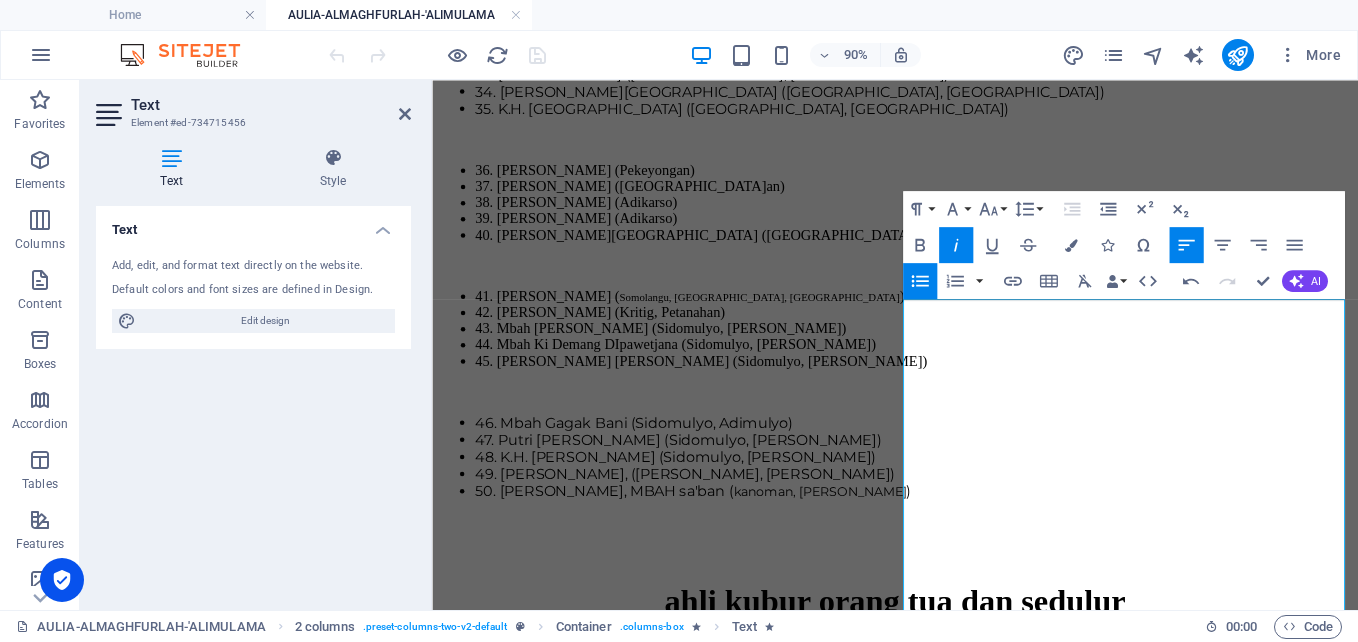 click 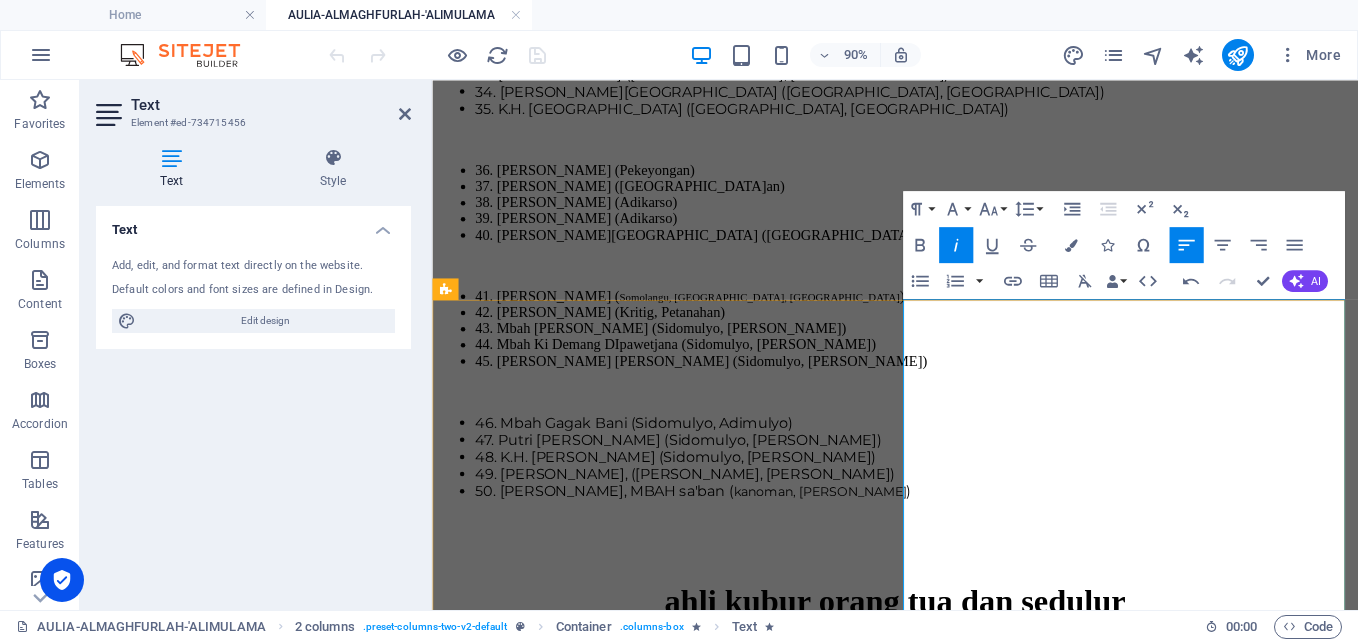 click on "Mbah Madrosyid," at bounding box center (544, 1708) 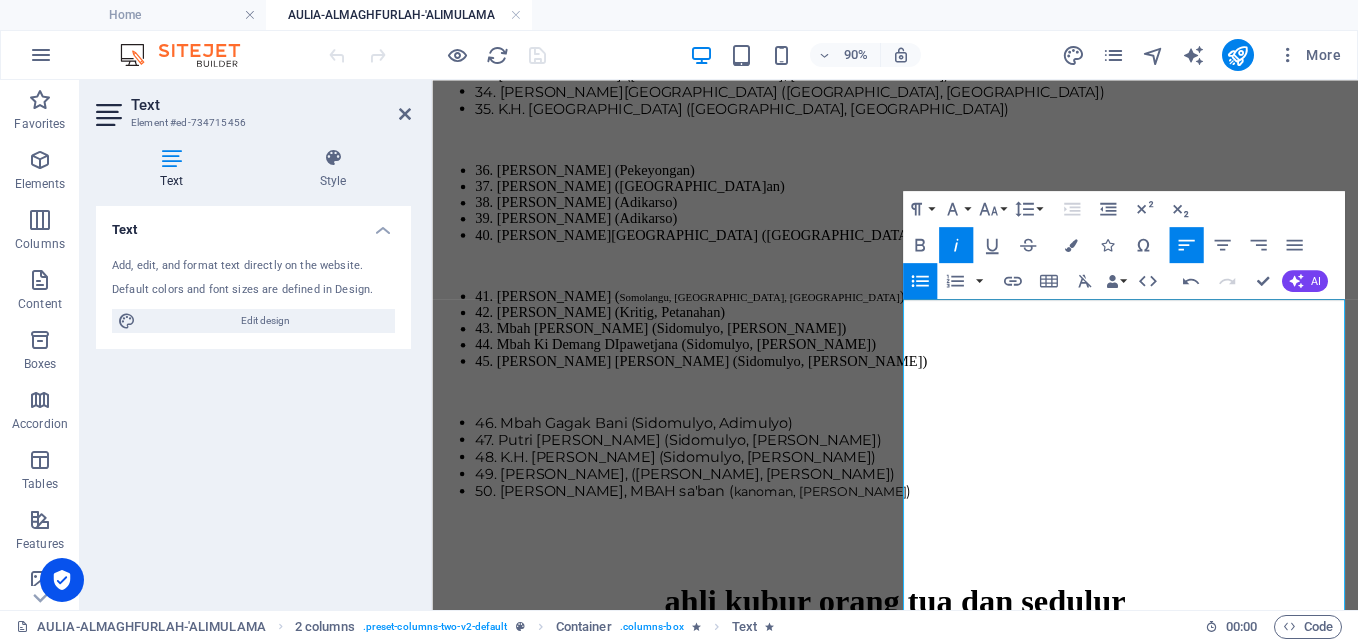 click 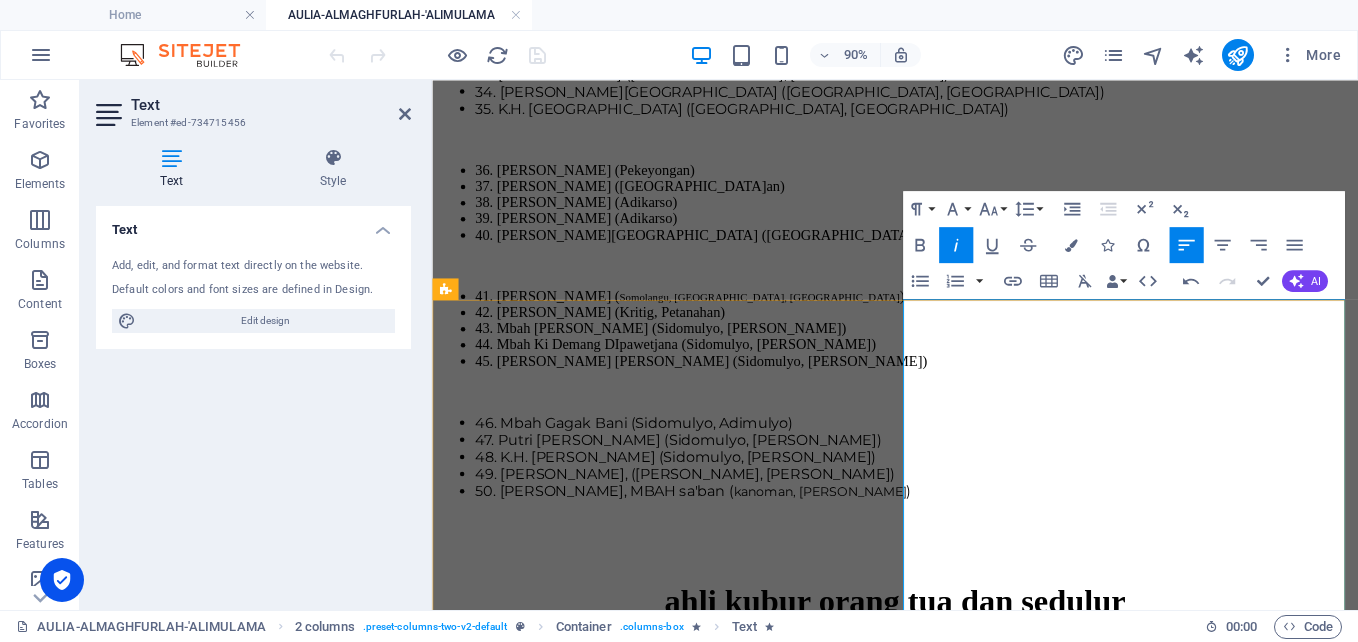 click on "Mbah Muhsin" at bounding box center [542, 1742] 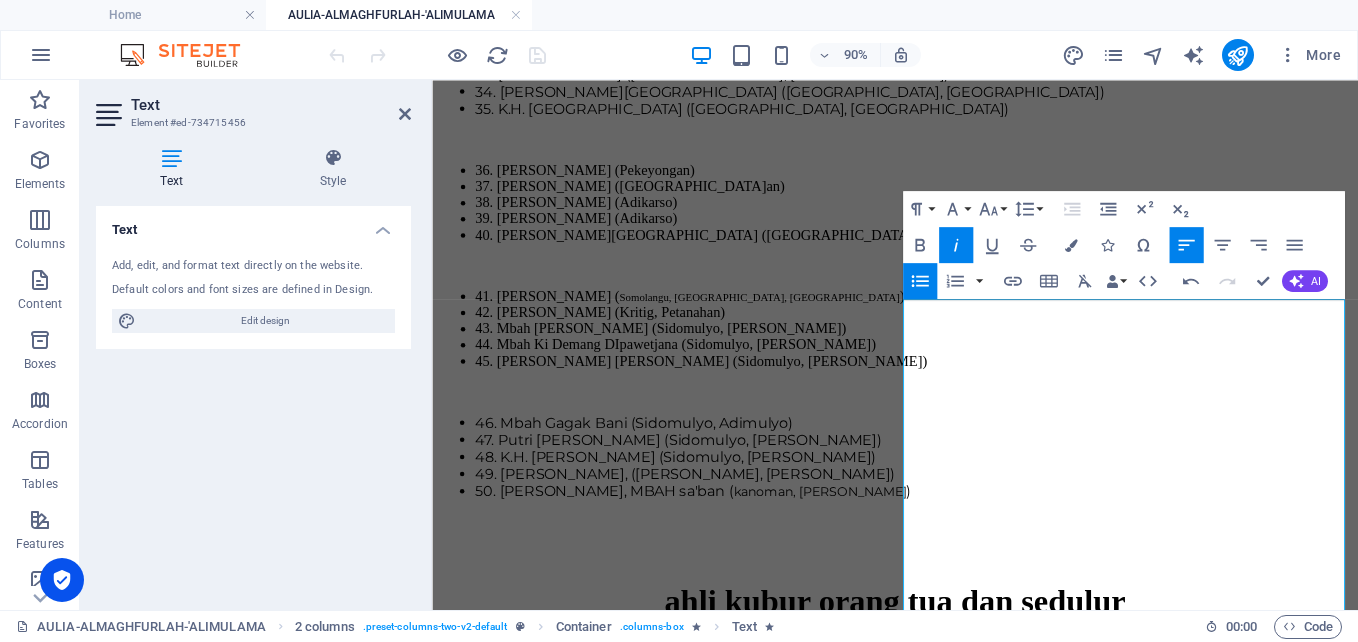 click 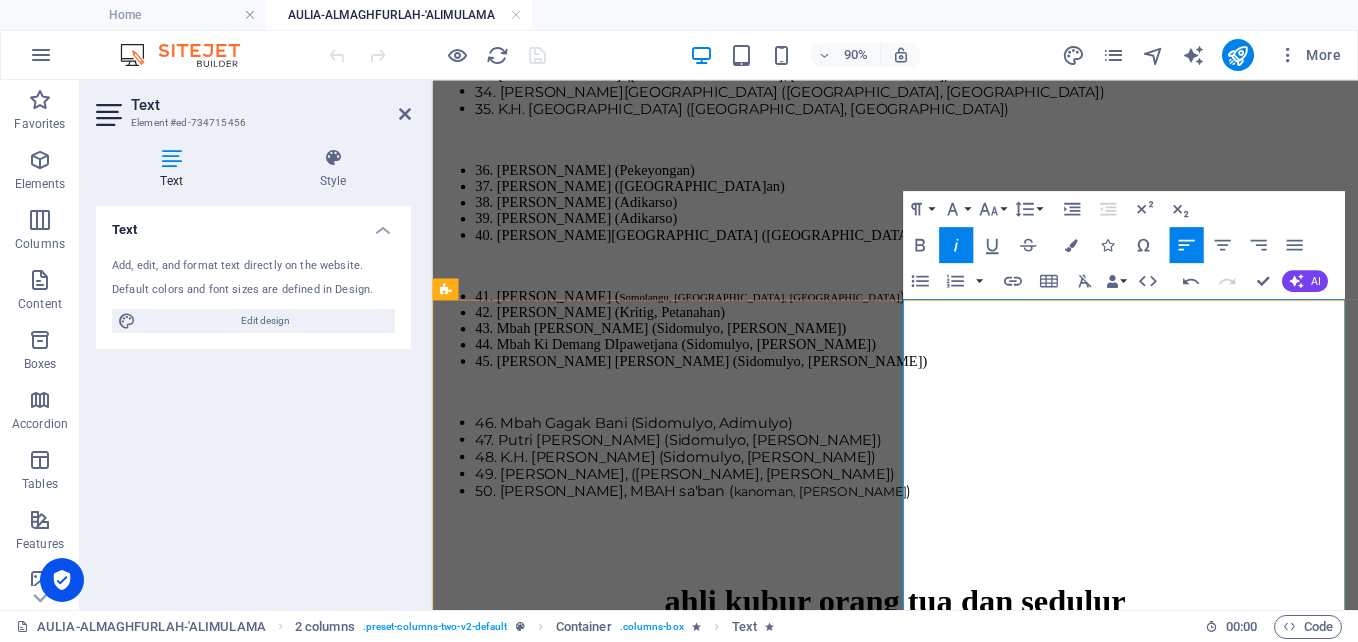 click at bounding box center [966, 1777] 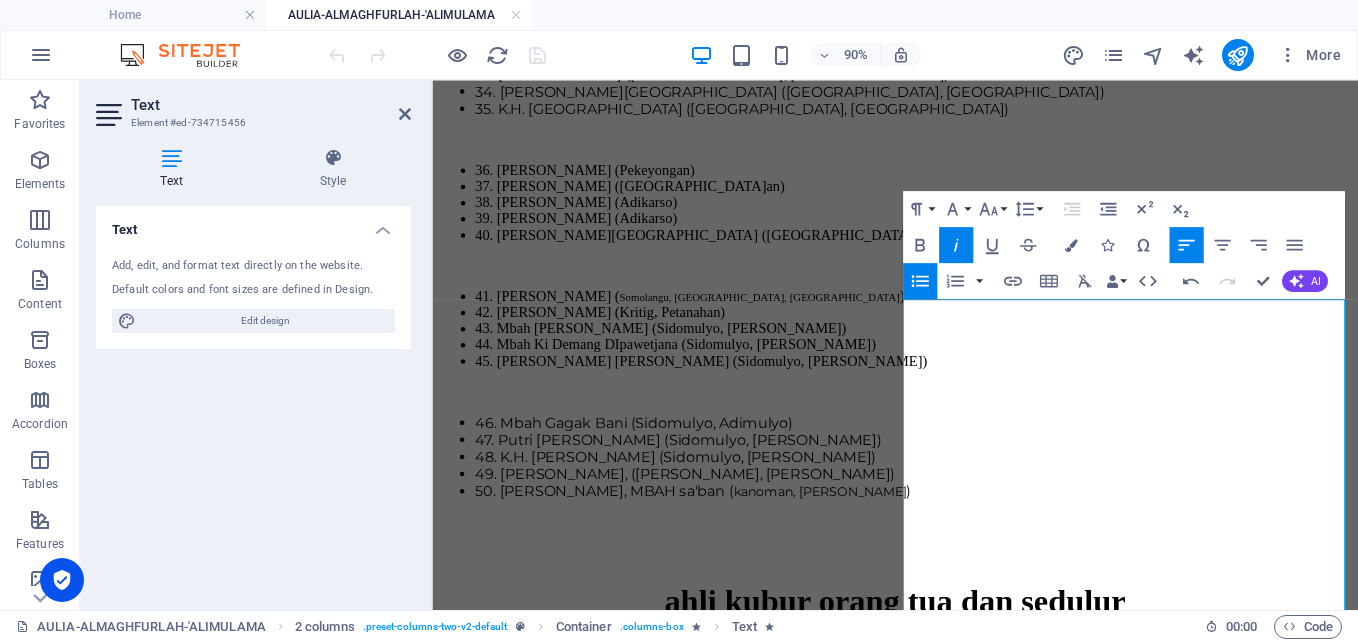 click 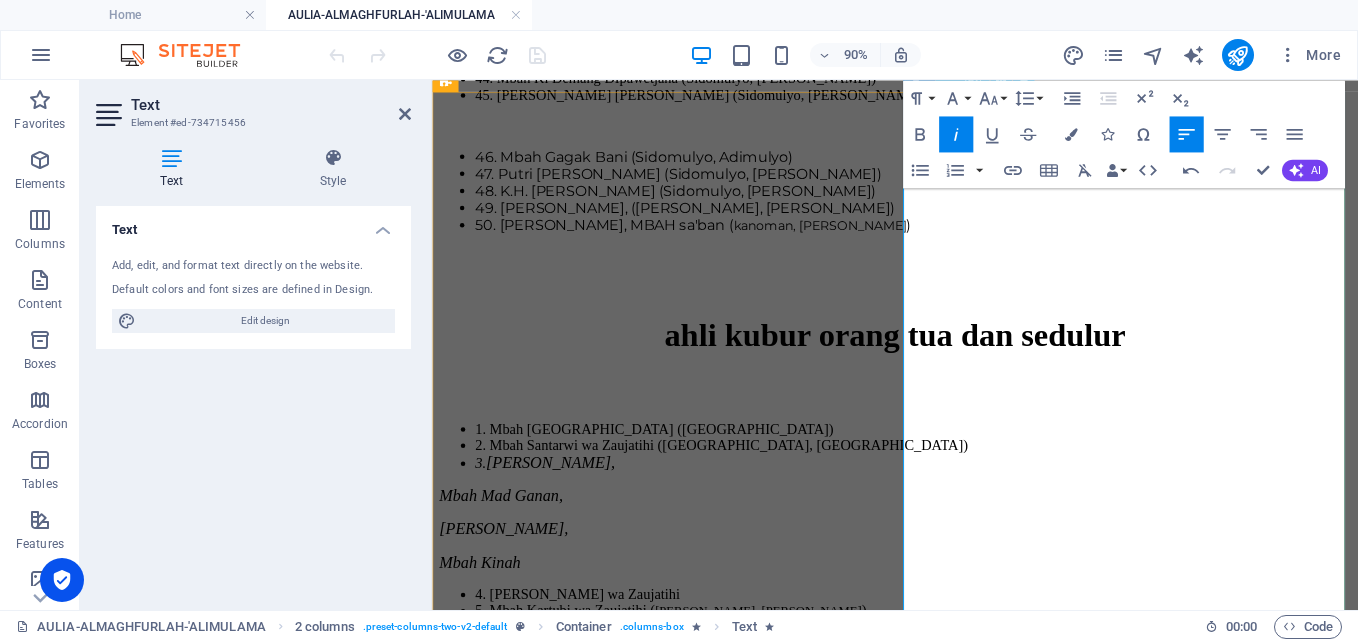 scroll, scrollTop: 1467, scrollLeft: 0, axis: vertical 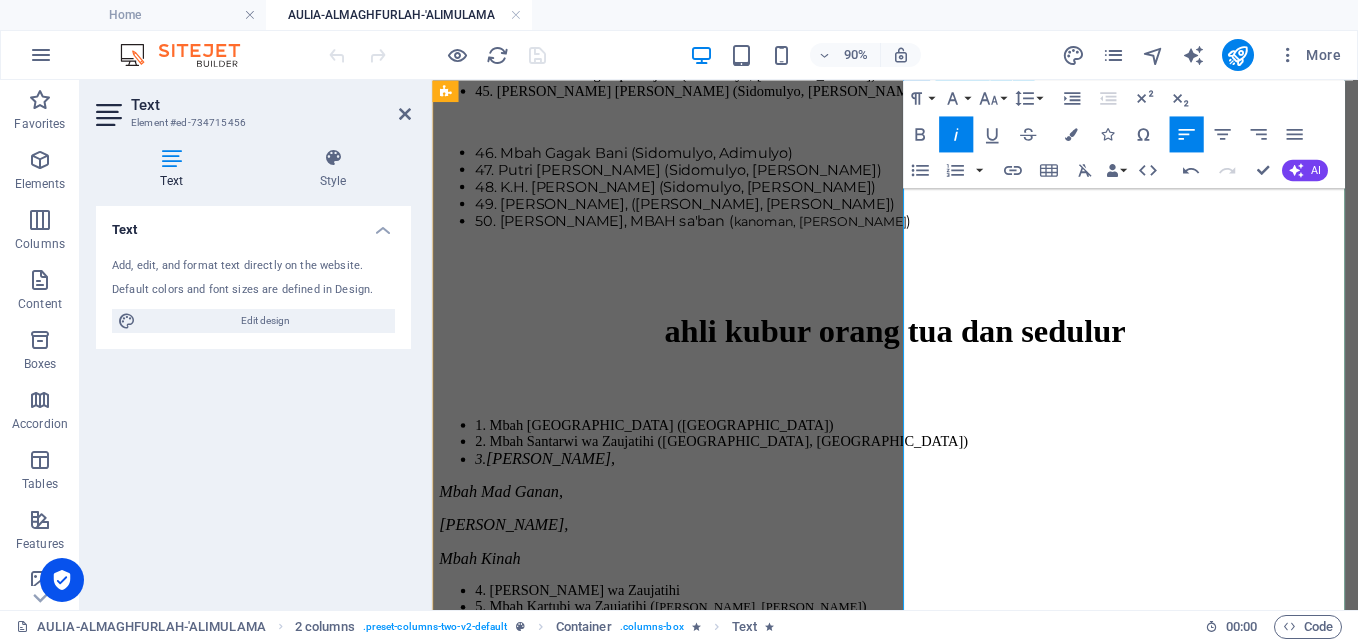 click on "8. Mbah Sakiyah, Mbah Tukul, Mbah Surip, (Wajasari)" at bounding box center [791, 1564] 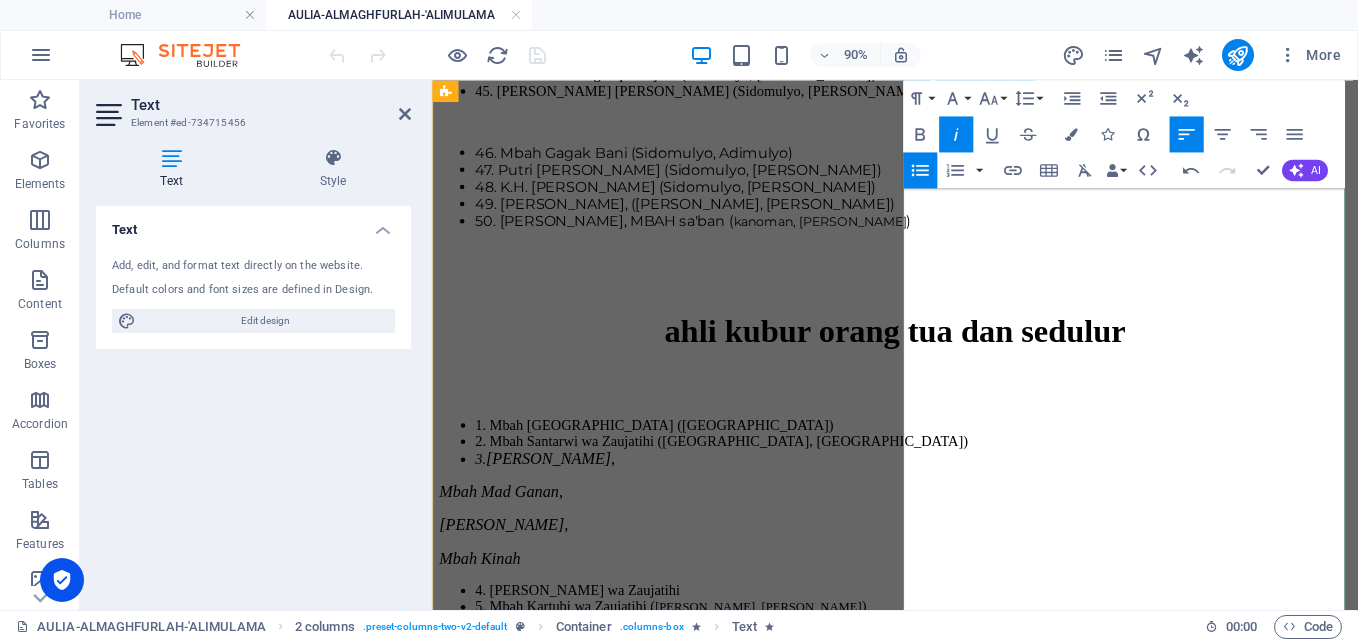 drag, startPoint x: 965, startPoint y: 438, endPoint x: 1056, endPoint y: 438, distance: 91 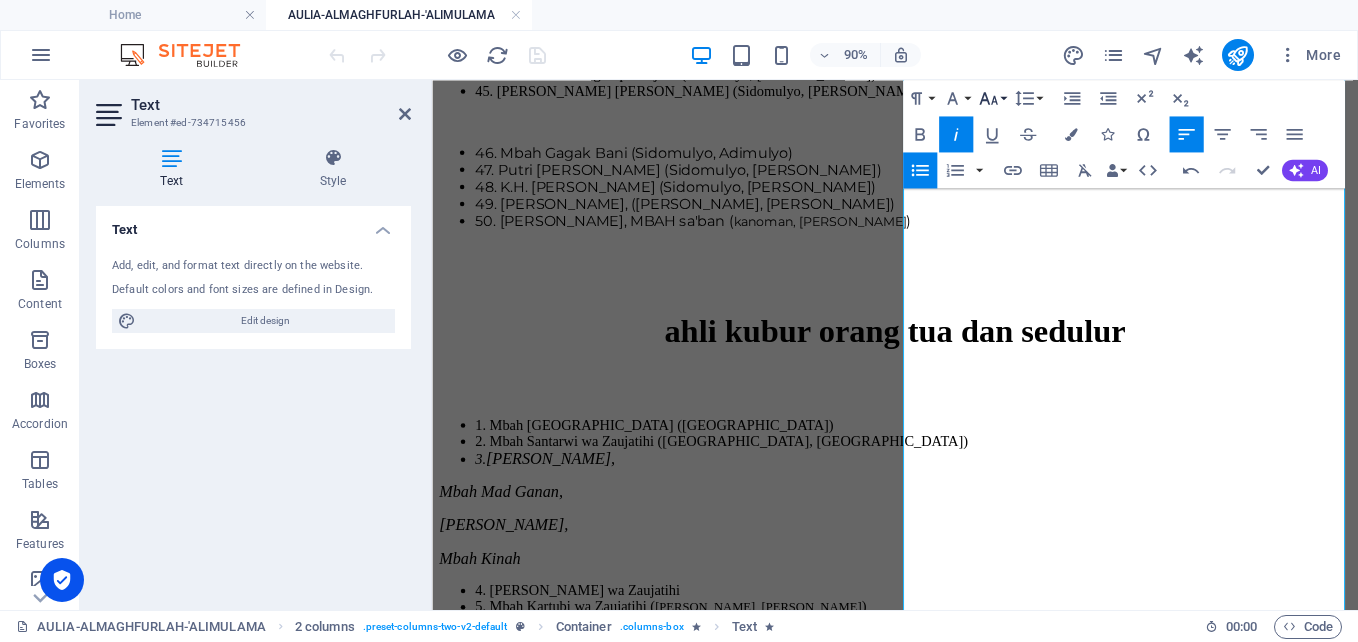 click on "Font Size" at bounding box center (992, 98) 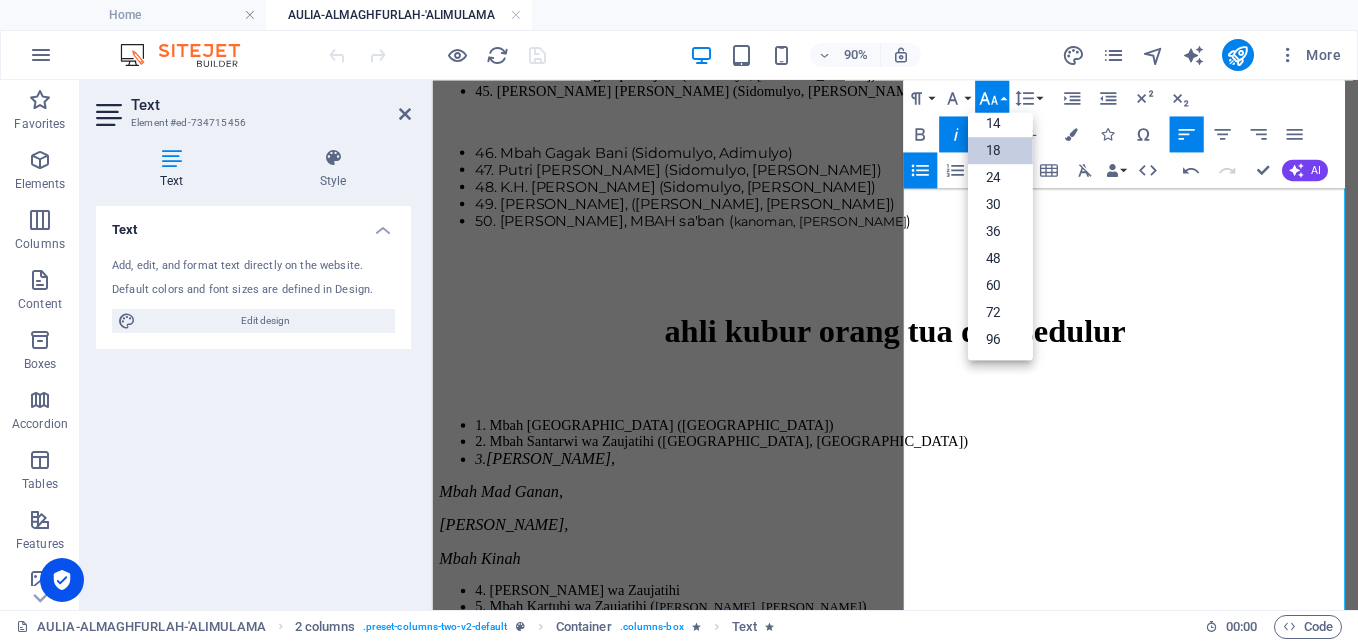 scroll, scrollTop: 161, scrollLeft: 0, axis: vertical 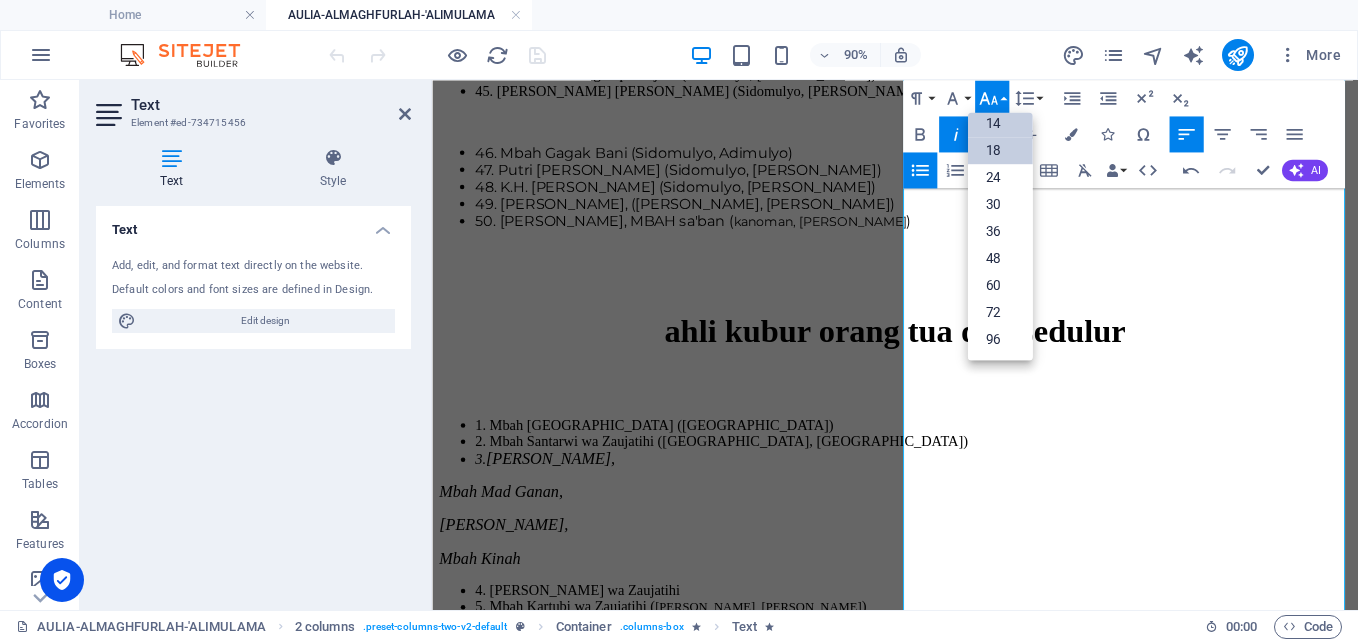click on "14" at bounding box center [1000, 123] 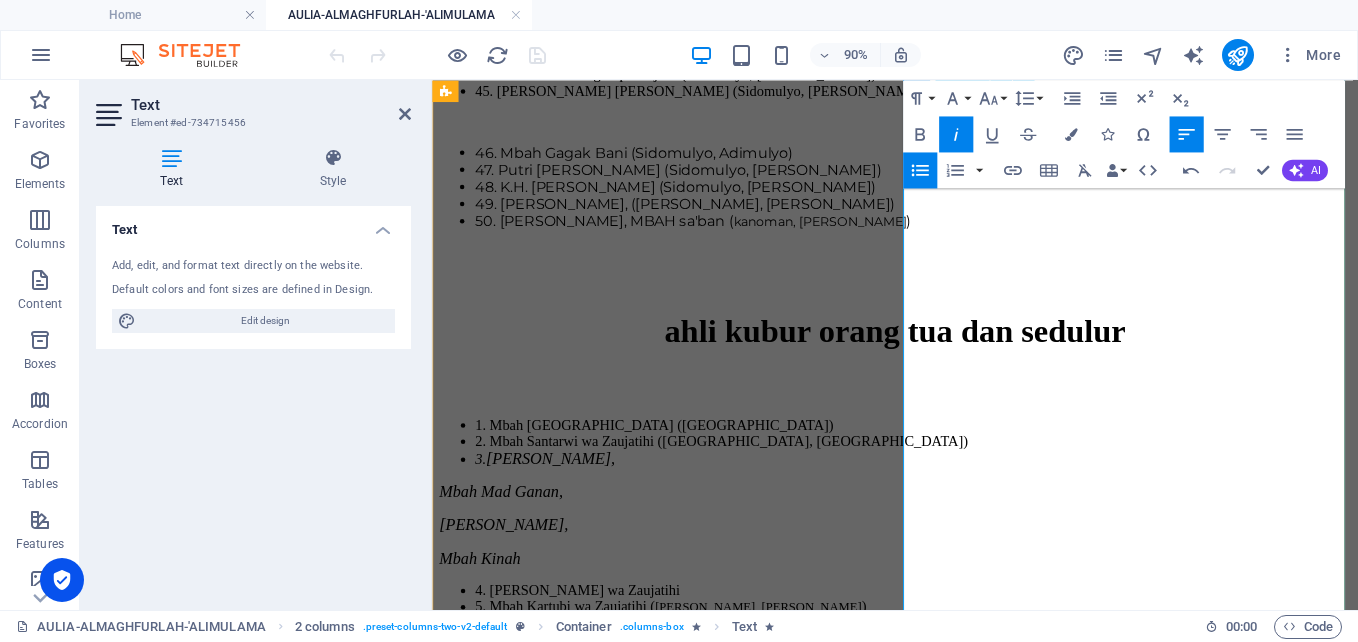 click on "8. Mbah Sakiyah, Mbah Tukul, Mbah Surip, ( Wajasari )" at bounding box center (966, 1565) 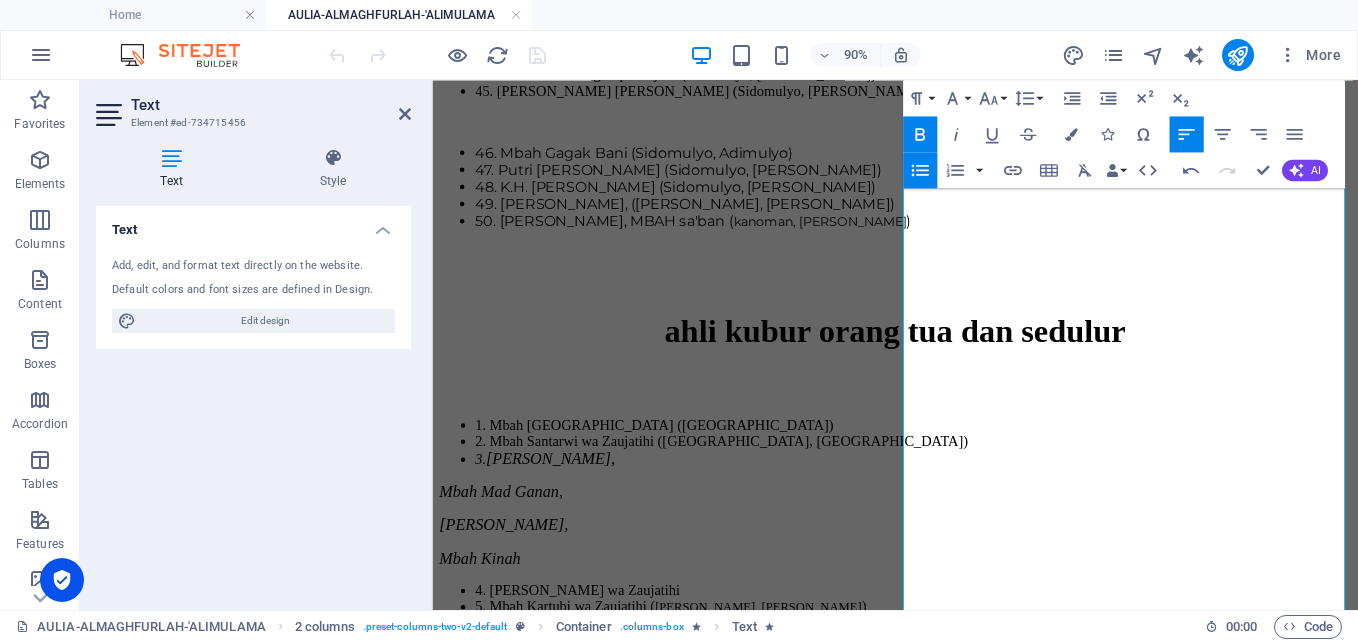 click 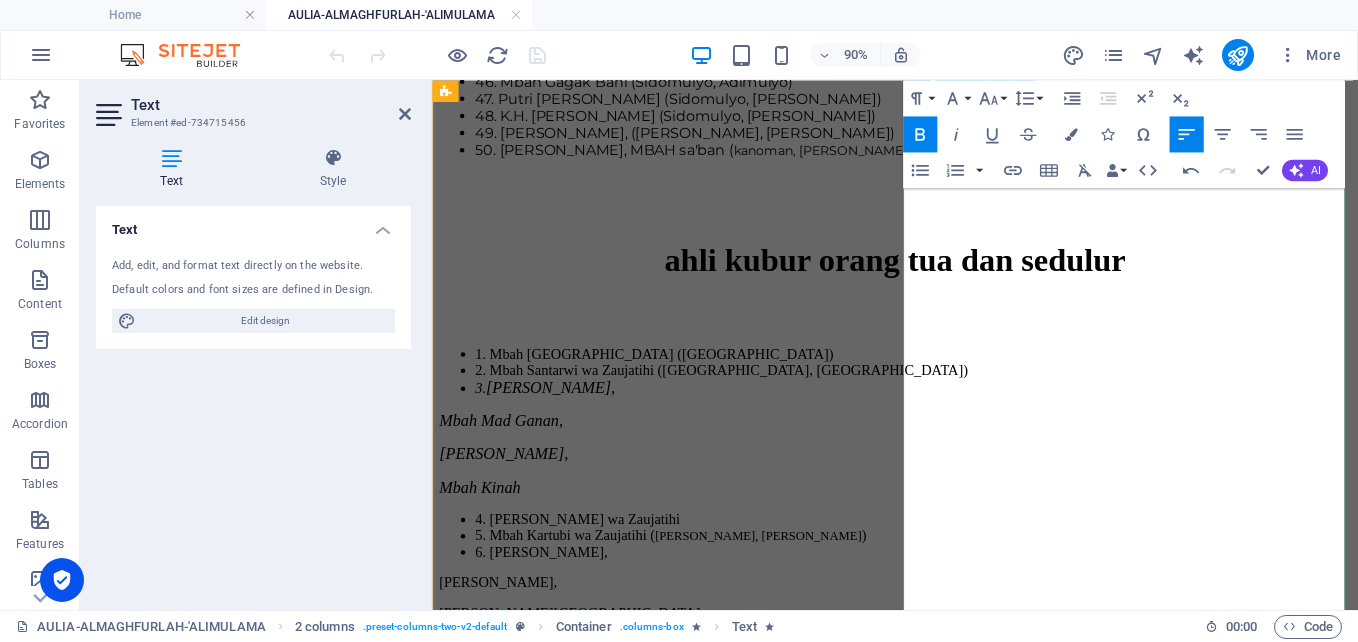 scroll, scrollTop: 1567, scrollLeft: 0, axis: vertical 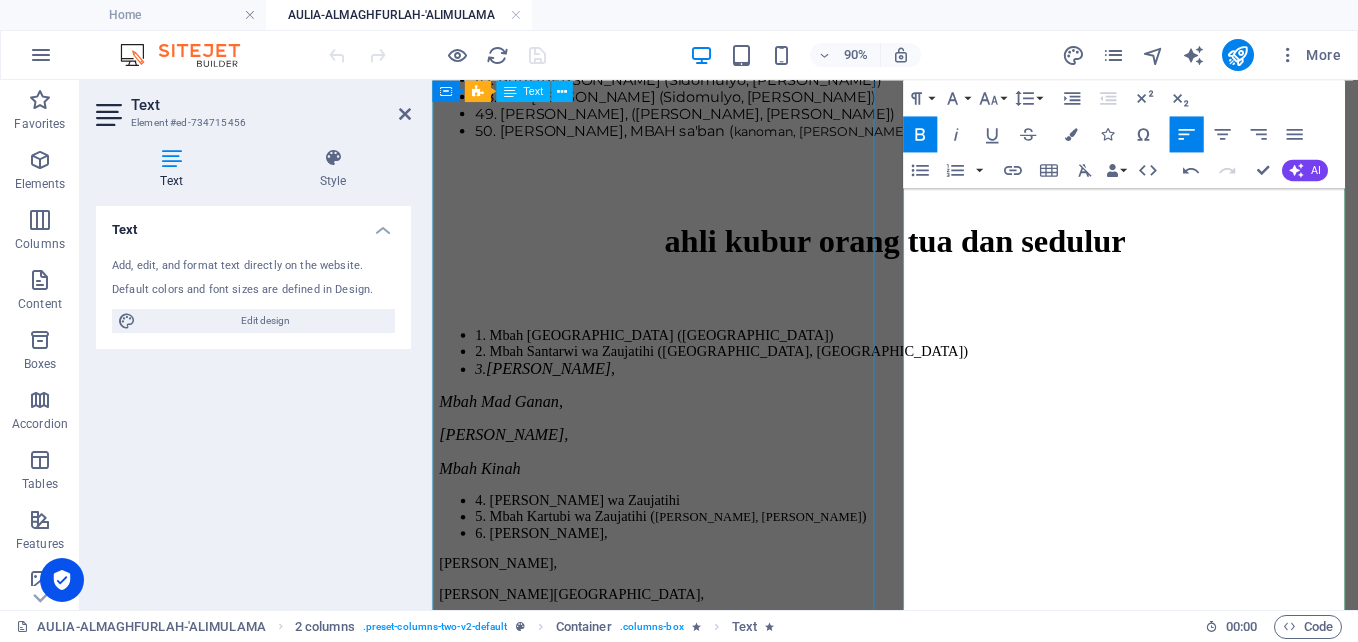 click on "1. Mbah Sanmunawi (Puring)    2. Mbah Santarwi wa Zaujatihi (Kanoman, Sugihwaras)    3.  Mbah Prayadana,        Mbah Mad Ganan,        Mbah Jayamenawi,        Mbah Kinah     4. Mbah Idris wa Zaujatihi    5. Mbah Kartubi wa Zaujatihi ( Kanoman, Sugihwaras )    6. H. Umar,        H. Khasbulloh,        H. Dulhadi,        Hj. Sirob (Majenang, Cilacap)    7.  Mbah Mohamad Sodali  wa Zaujatihi ( Kanoman, Sugihwaras )    8. Mbah Kasmiah (Kaleng, Puring)    9. Bapak Darikun  (Kanoman, Sugihwaras)    10. Mbah Saridjo wa Zaujatihi (Kanoman, Sugihwaras)    11. Pakde Daruji (Kanoman, Sugihwaras)    12. Ananda Putranto Utomo ( Kanoman, Sugihwaras )         ANANDA MUHAMMAD NUR FIRDAUS    13. Mbah Yusuf (Kanoman, Sugihwaras)    14. Mbah Darsimin (Lampung)          LIK SRI MULYATI    15. Mbah Surip (Kanoman, Sugihwaras)    16. Mbah Darmuji / Buncing (Bandung)    17. Mbah Kasilah    18. Mbah Sujari    19. Mbah H. Umar wa Zaujatihi ( )" at bounding box center [946, 750] 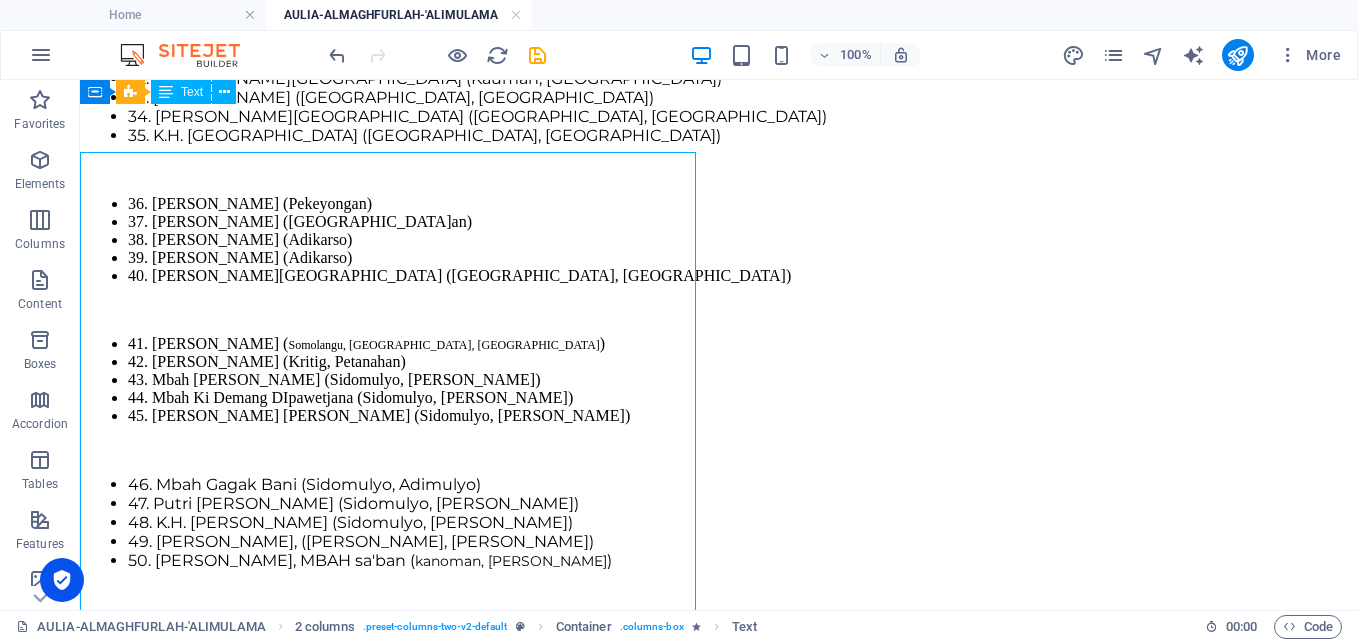scroll, scrollTop: 1117, scrollLeft: 0, axis: vertical 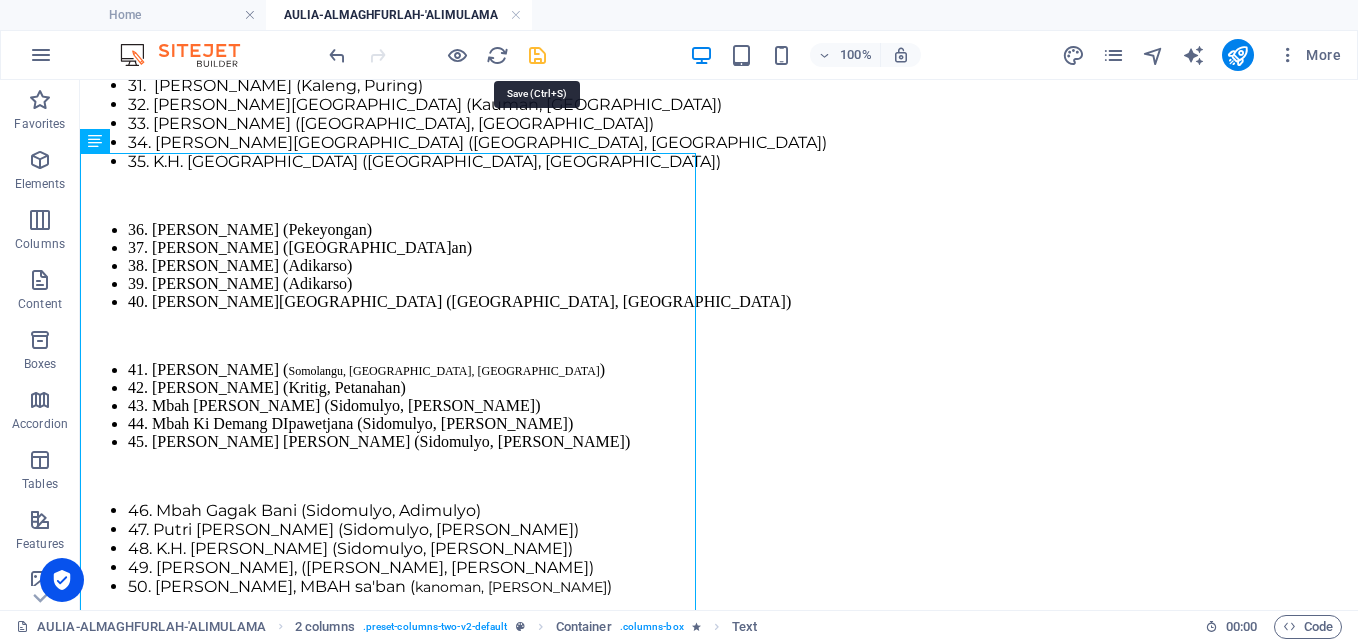 click at bounding box center (537, 55) 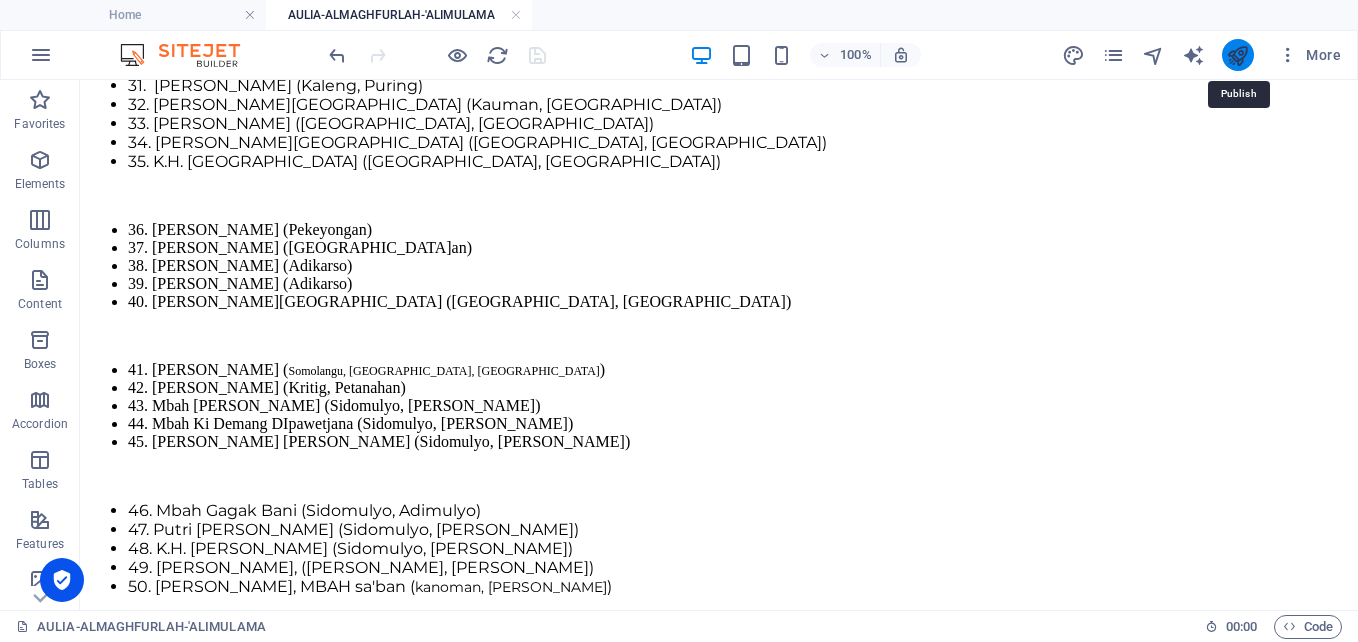 click at bounding box center (1237, 55) 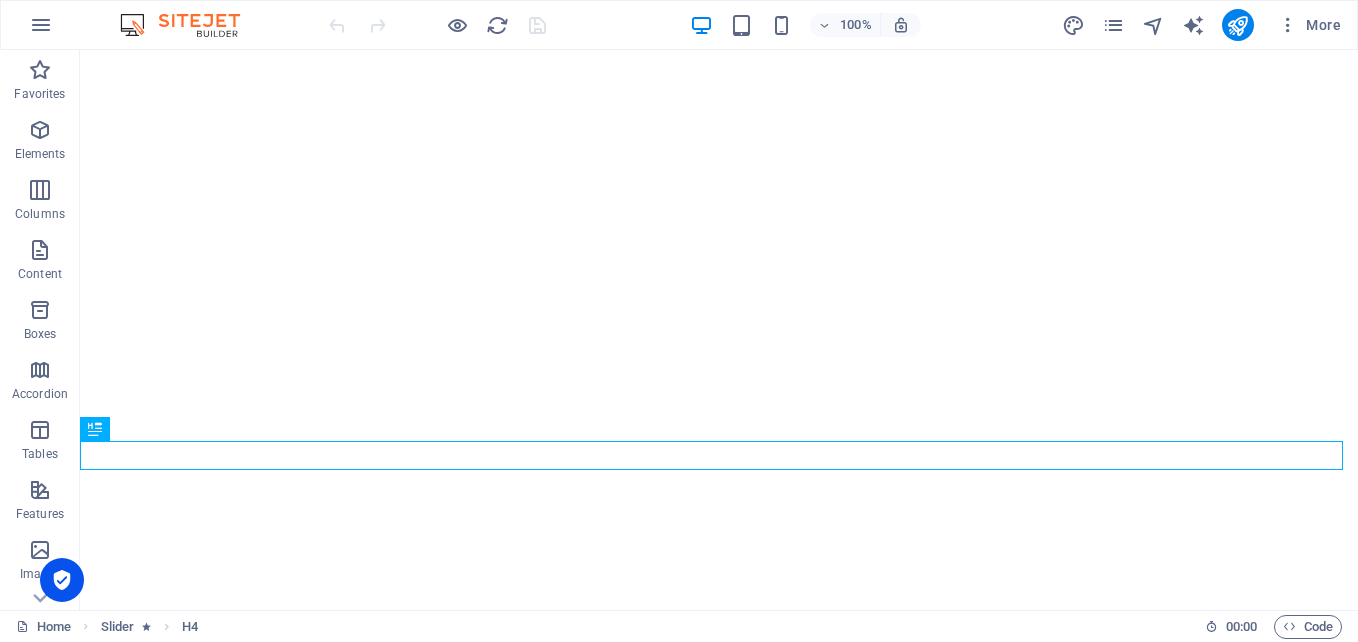 scroll, scrollTop: 0, scrollLeft: 0, axis: both 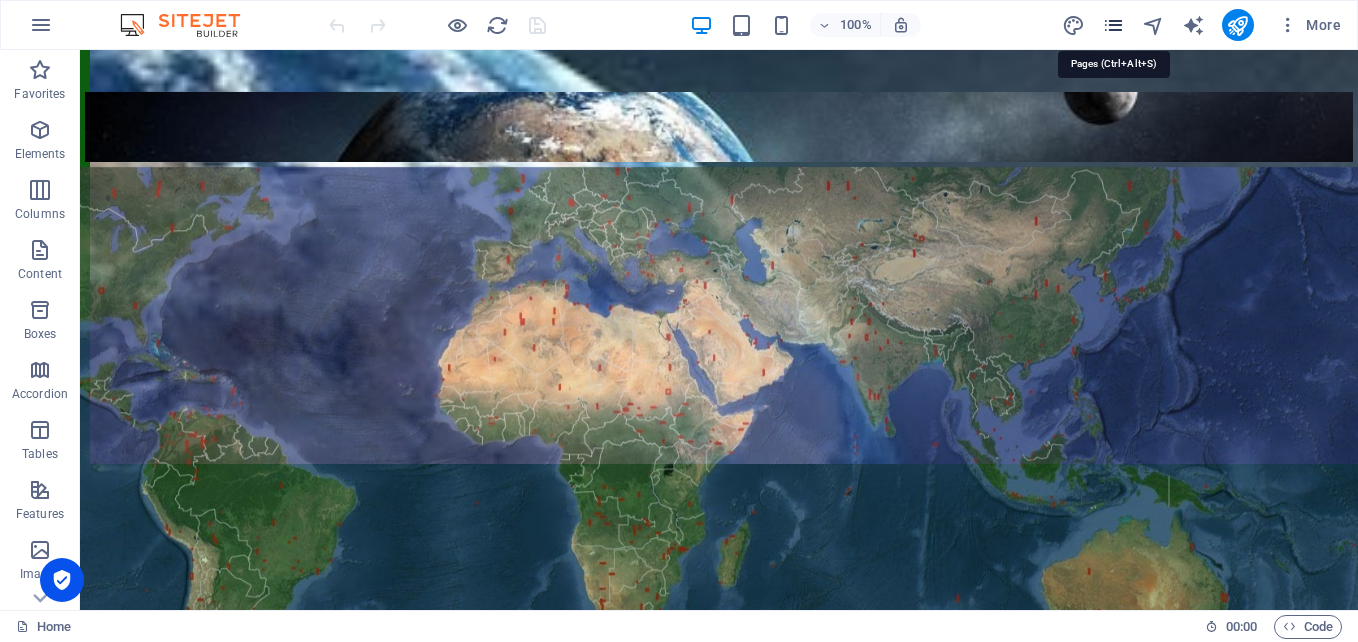 click at bounding box center [1113, 25] 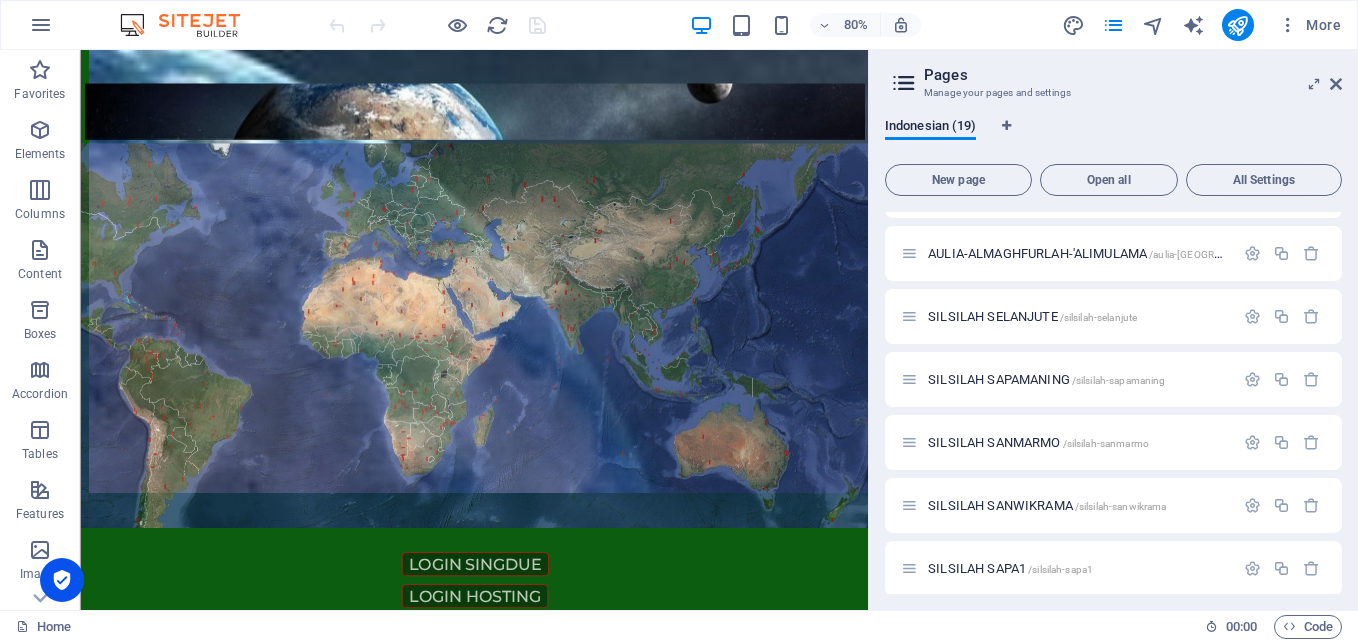 scroll, scrollTop: 700, scrollLeft: 0, axis: vertical 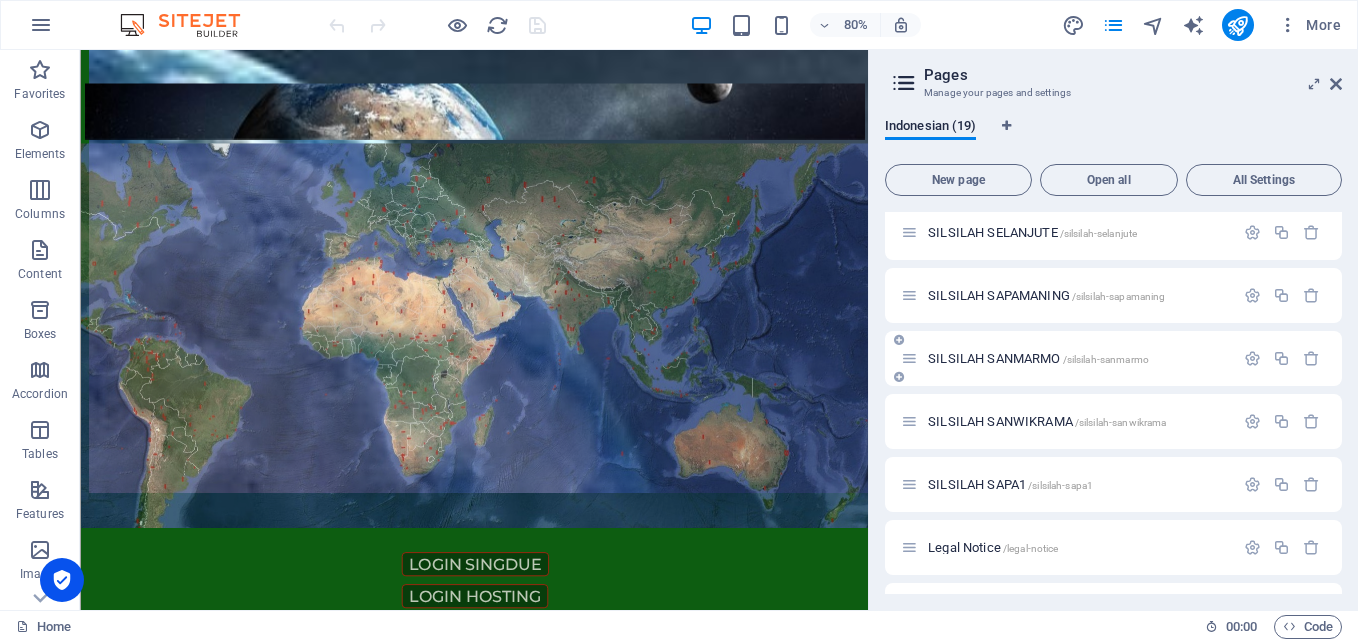 click on "SILSILAH SANMARMO /silsilah-sanmarmo" at bounding box center (1038, 358) 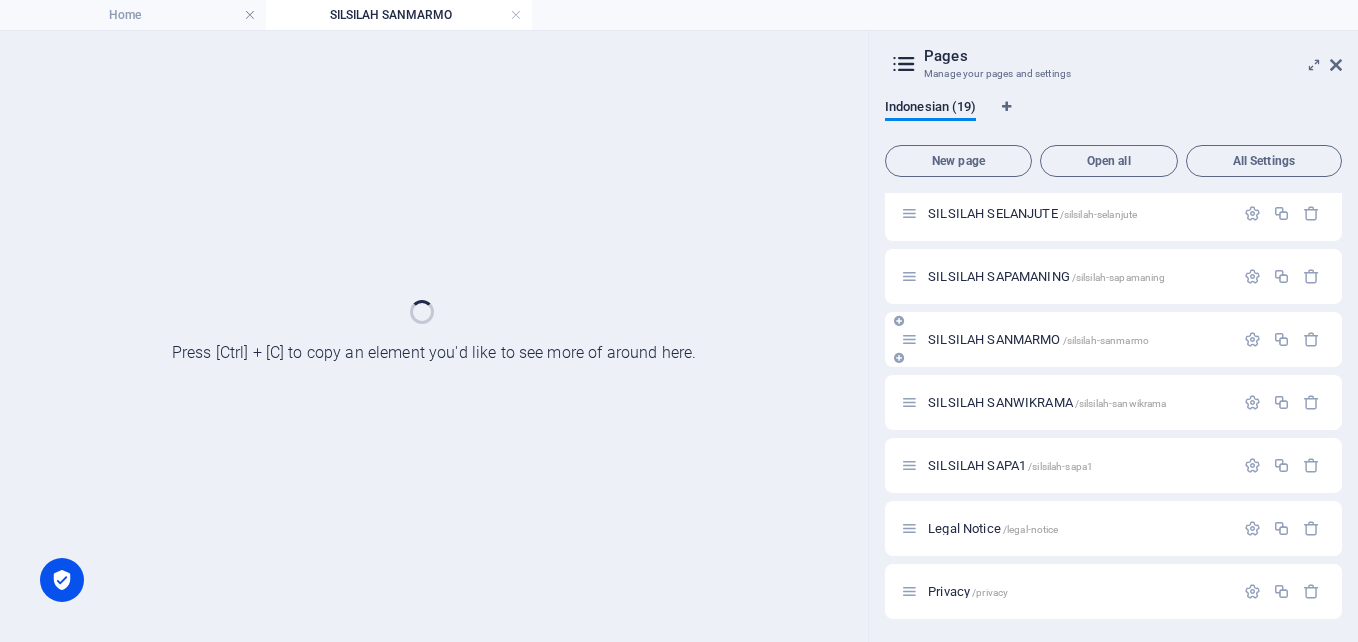 scroll, scrollTop: 0, scrollLeft: 0, axis: both 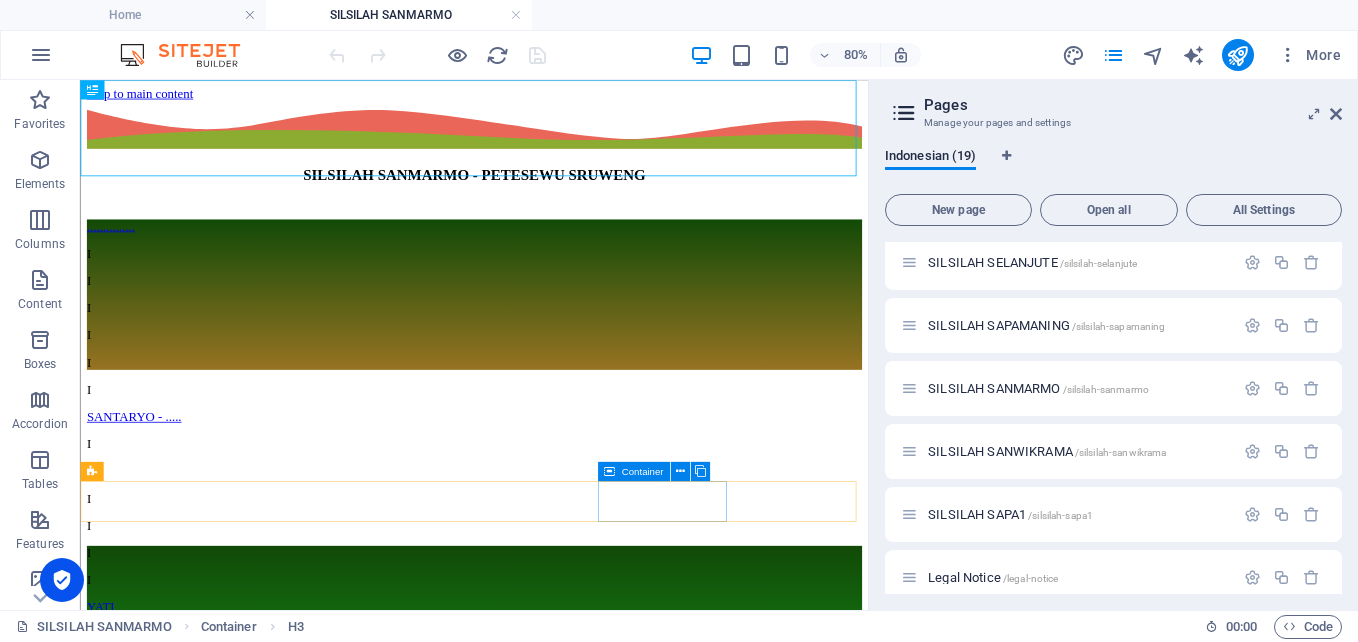 drag, startPoint x: 747, startPoint y: 546, endPoint x: 957, endPoint y: 423, distance: 243.37009 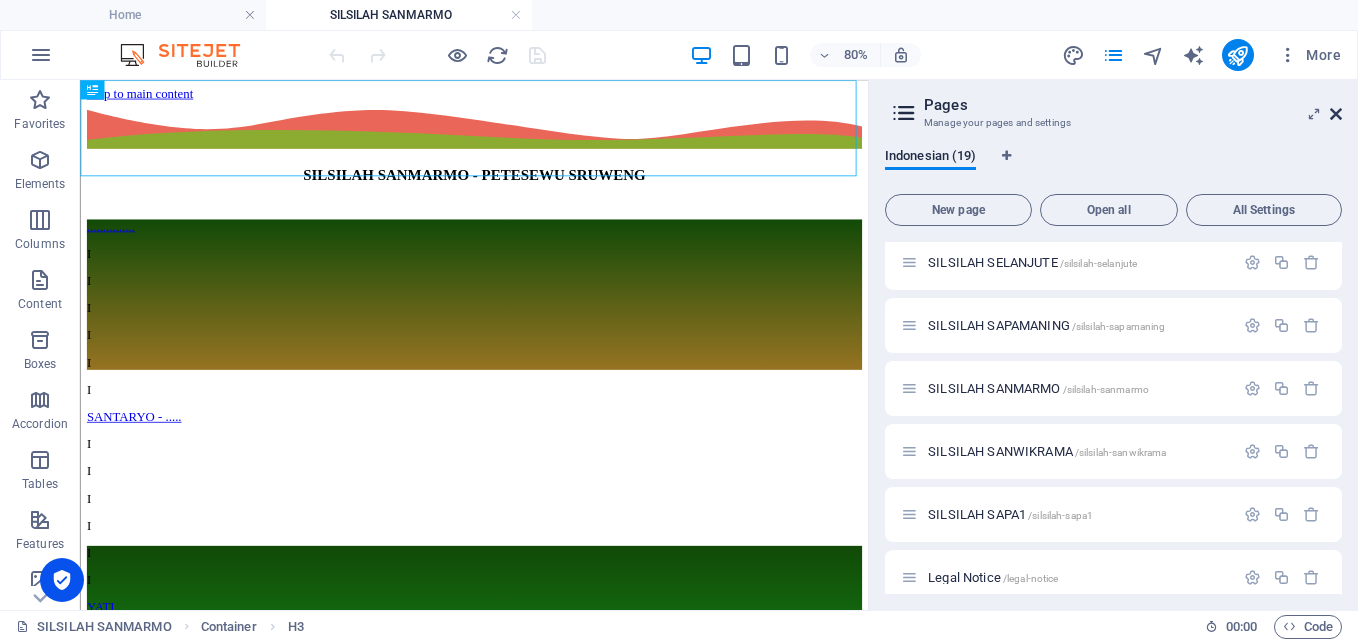 click at bounding box center [1336, 114] 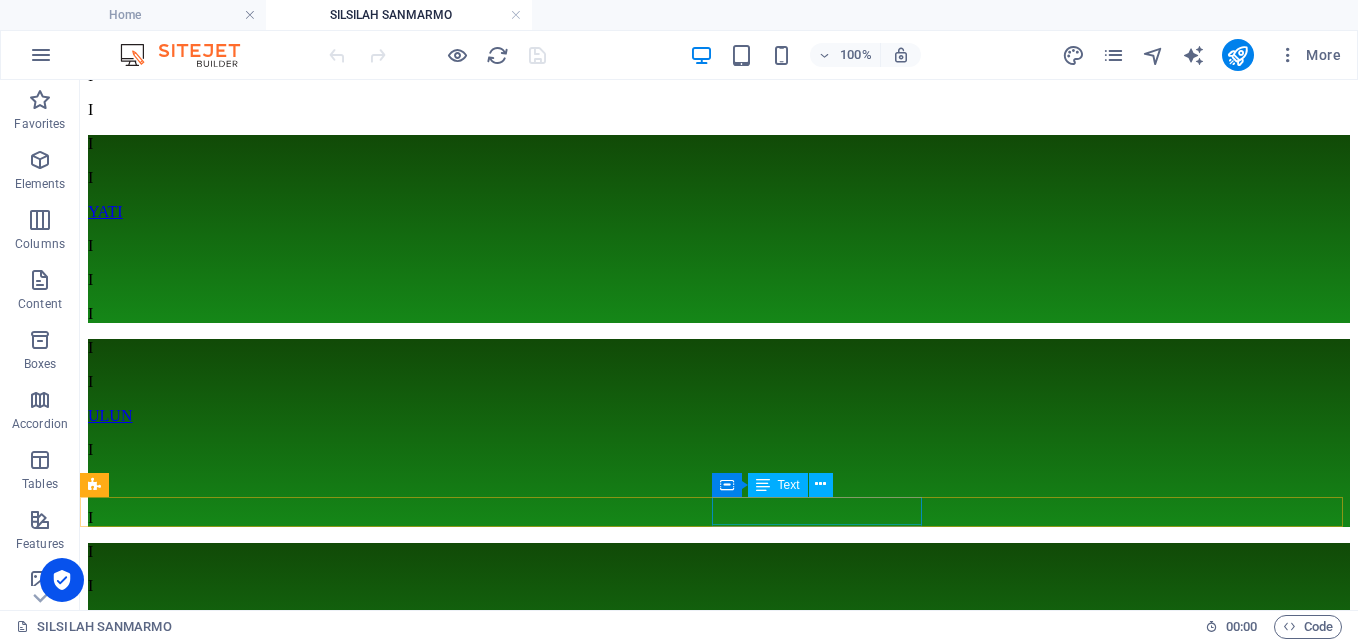 scroll, scrollTop: 700, scrollLeft: 0, axis: vertical 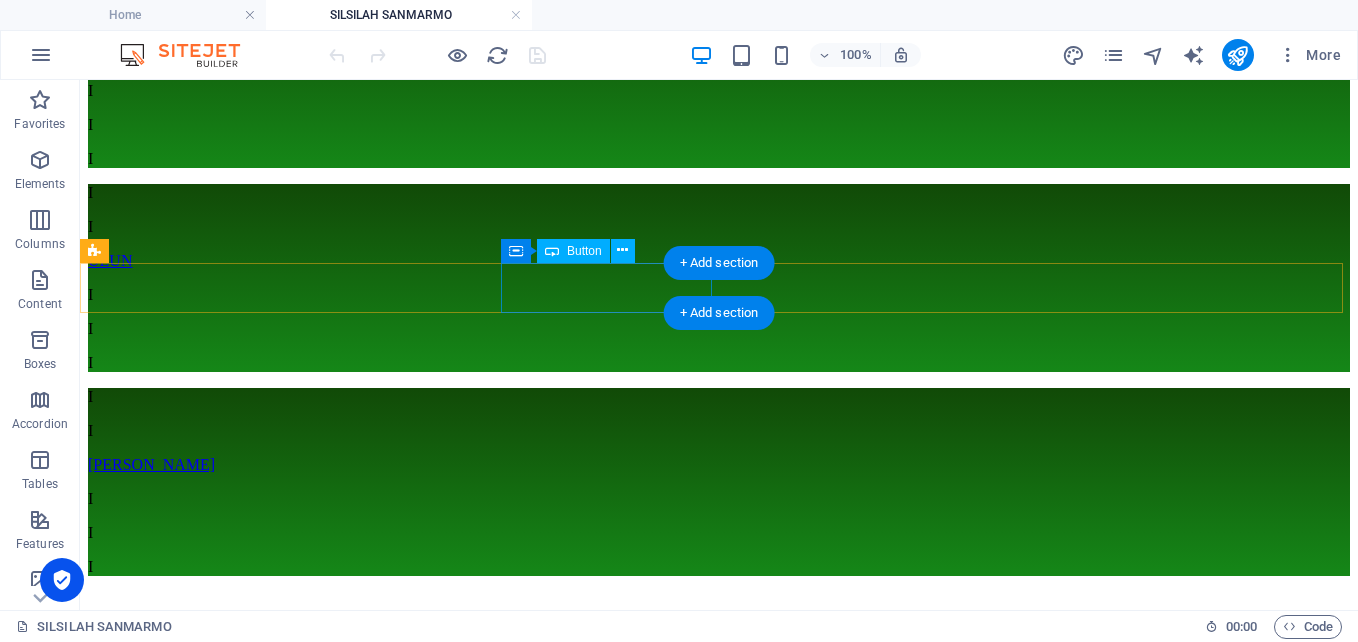 click on "KASMRAH - [PERSON_NAME]" at bounding box center [719, 4265] 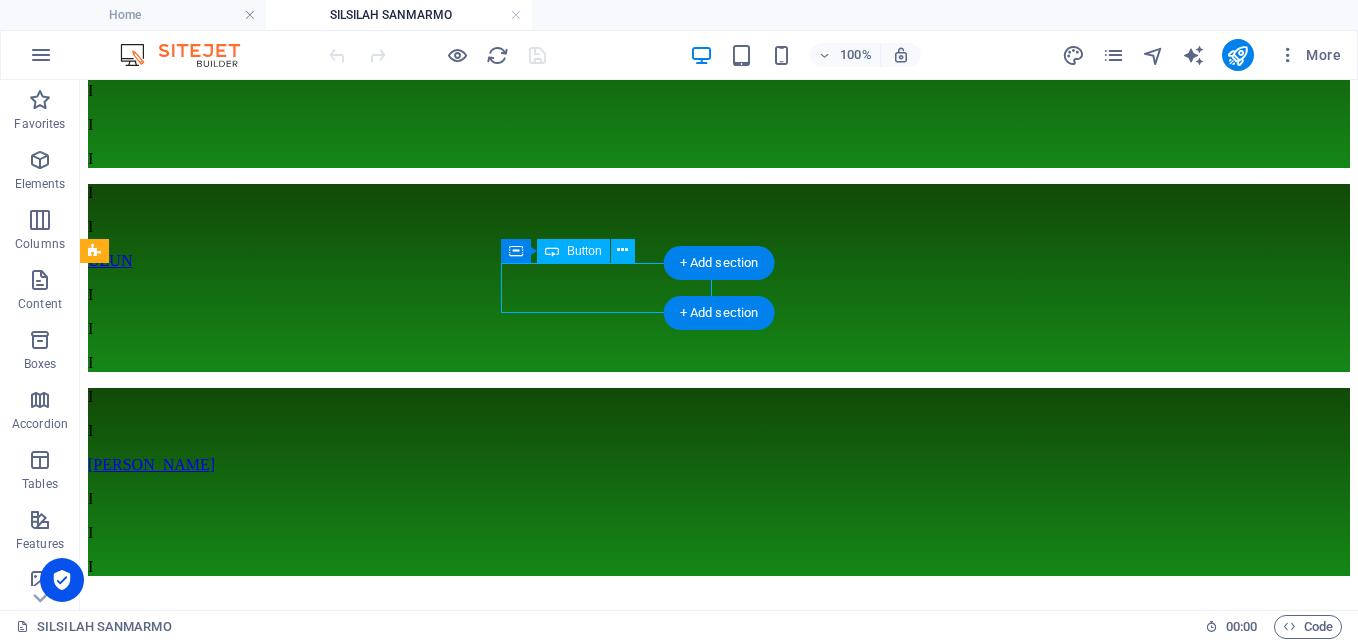 click on "KASMRAH - [PERSON_NAME]" at bounding box center (719, 4265) 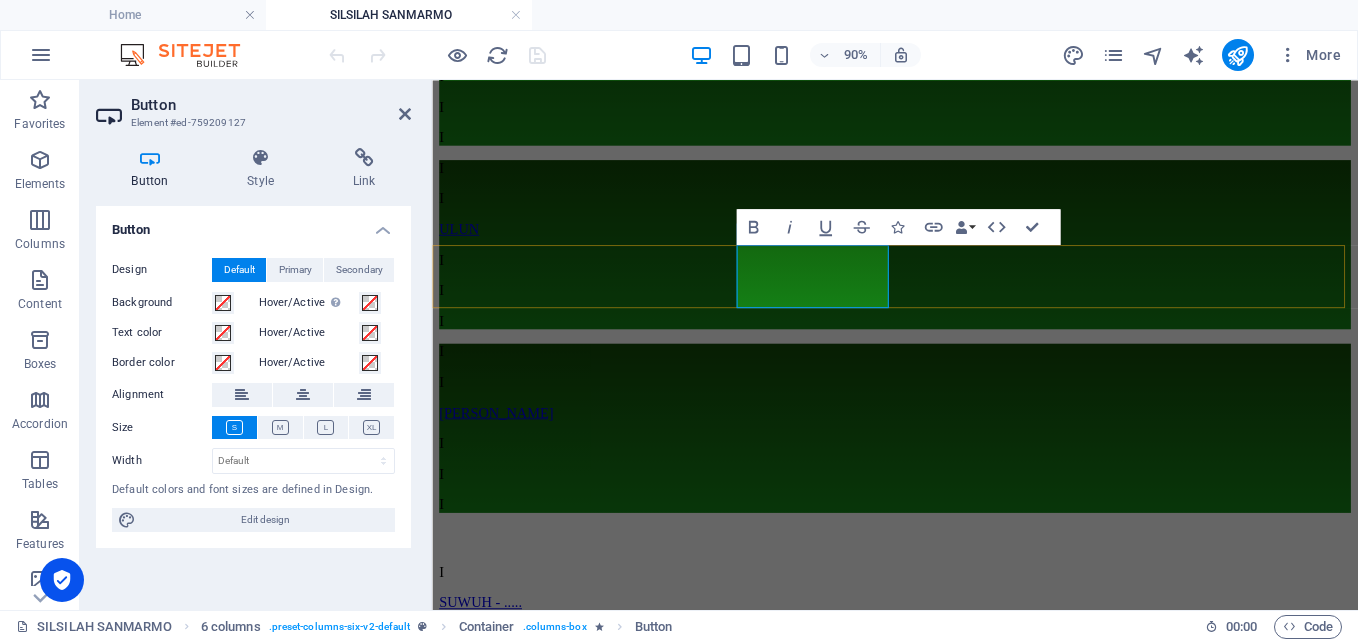 scroll, scrollTop: 800, scrollLeft: 0, axis: vertical 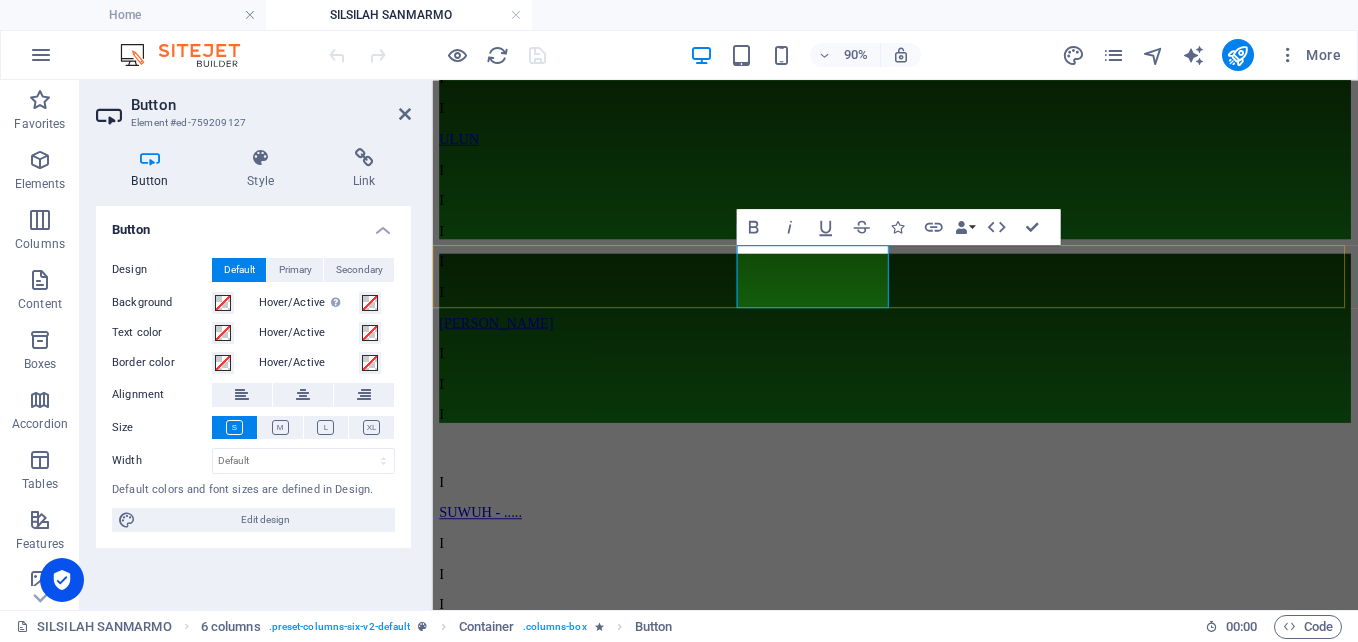 click on "KASMRAH - [PERSON_NAME]" at bounding box center (550, 4149) 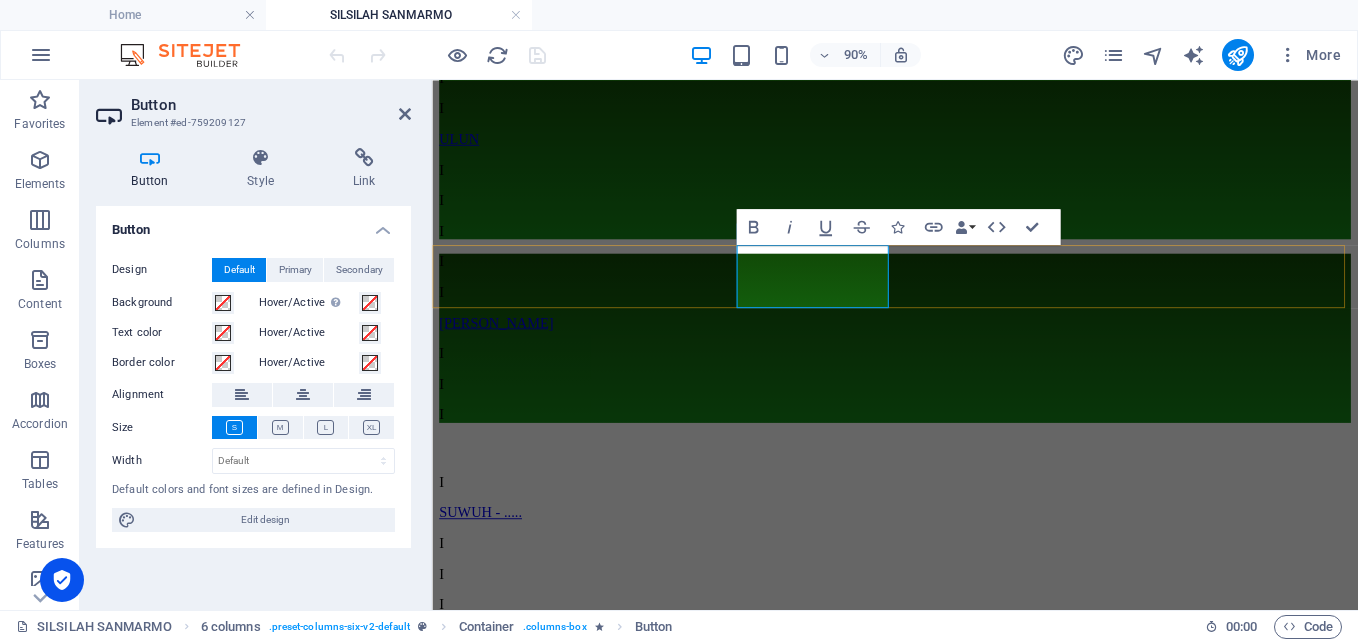 type 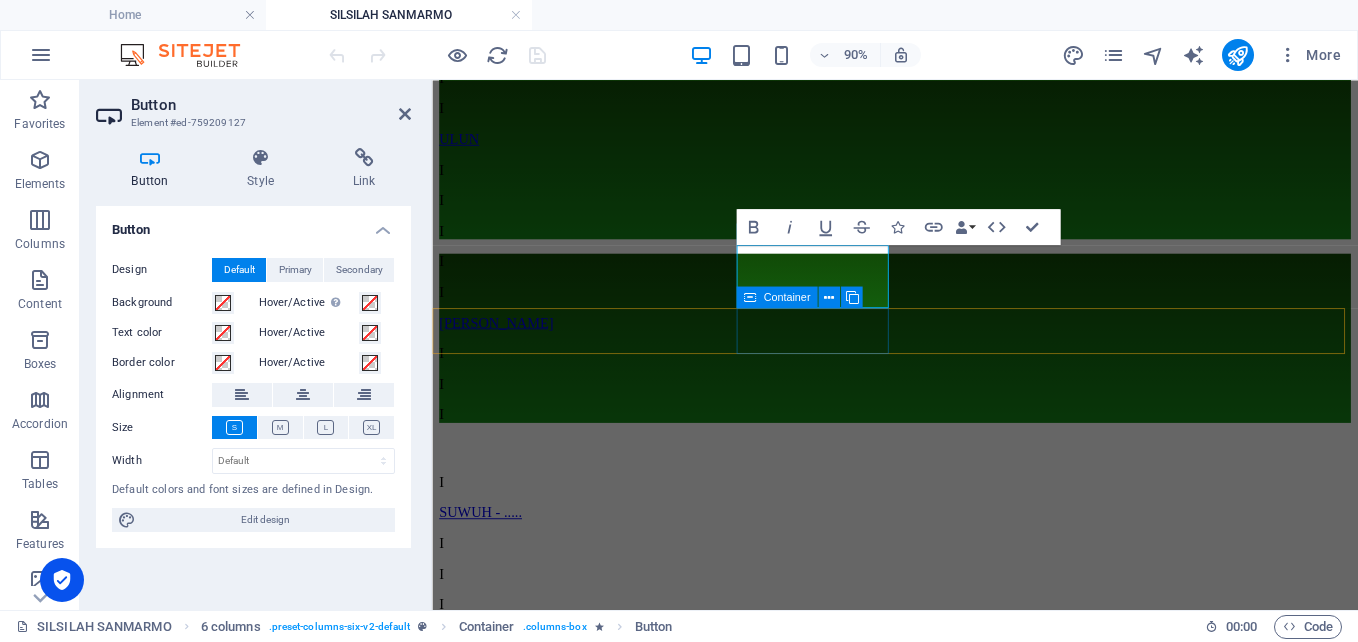 click on "I" at bounding box center (946, 4354) 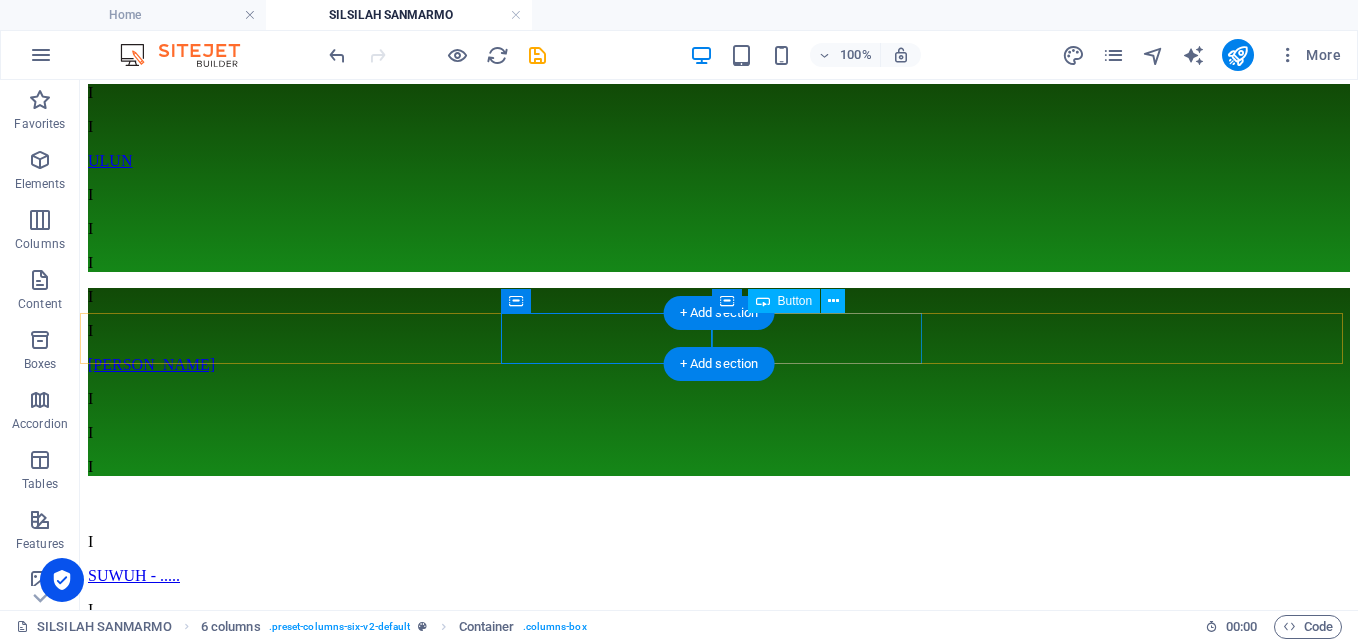 scroll, scrollTop: 700, scrollLeft: 0, axis: vertical 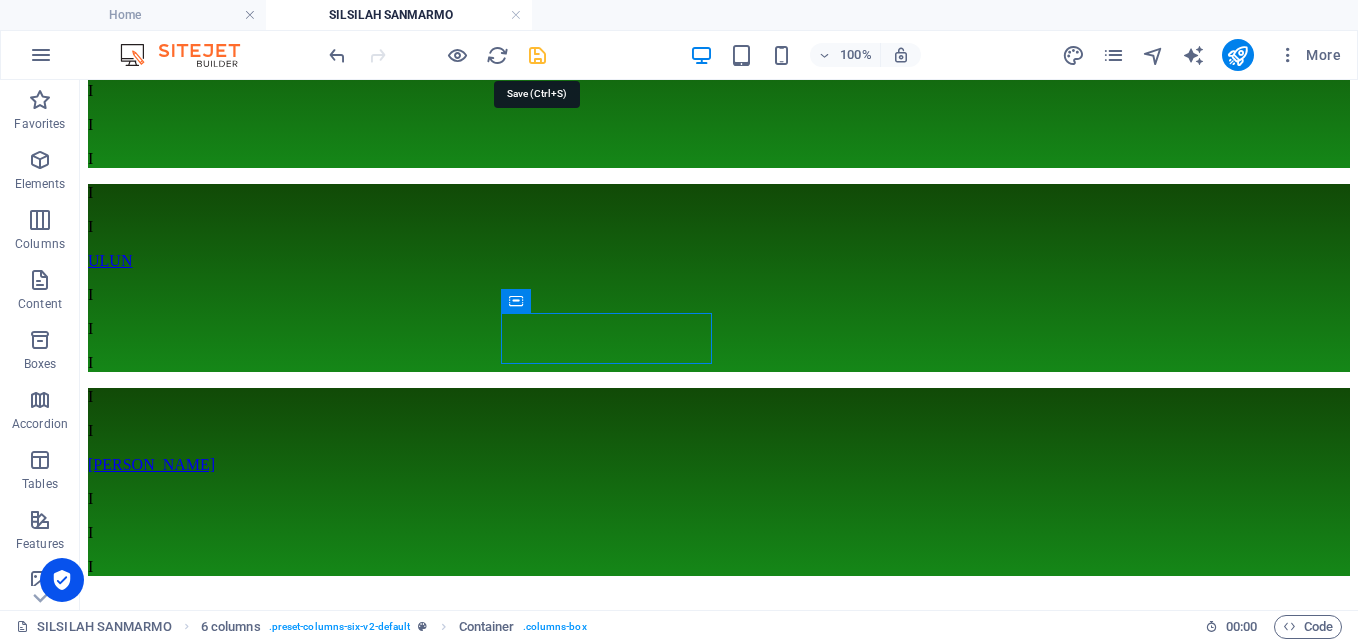 drag, startPoint x: 535, startPoint y: 62, endPoint x: 560, endPoint y: 6, distance: 61.326992 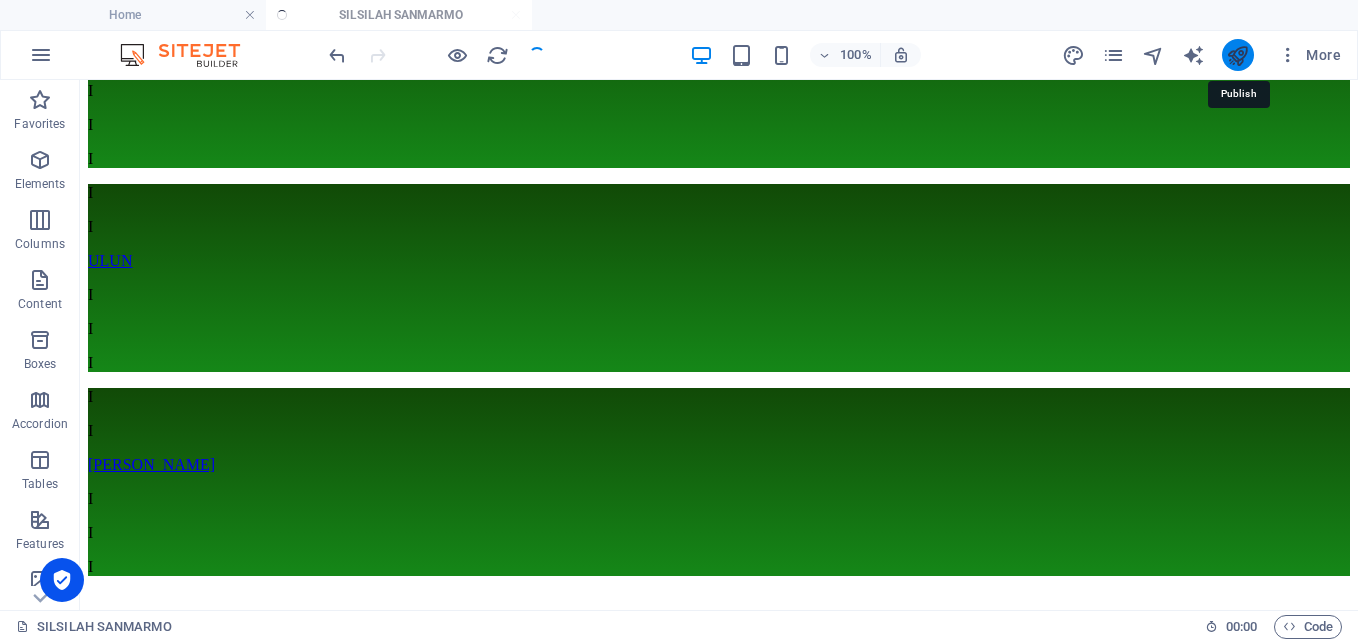 click at bounding box center [1237, 55] 